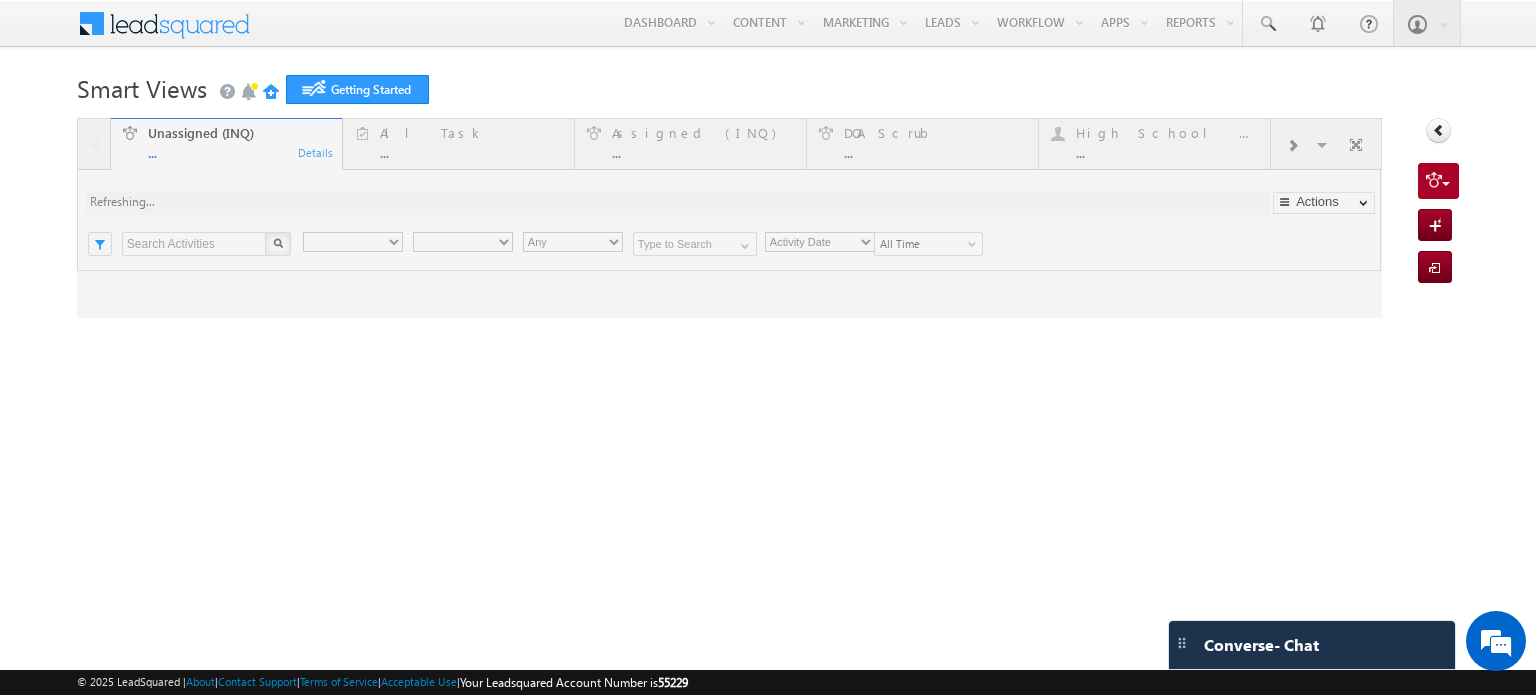 scroll, scrollTop: 0, scrollLeft: 0, axis: both 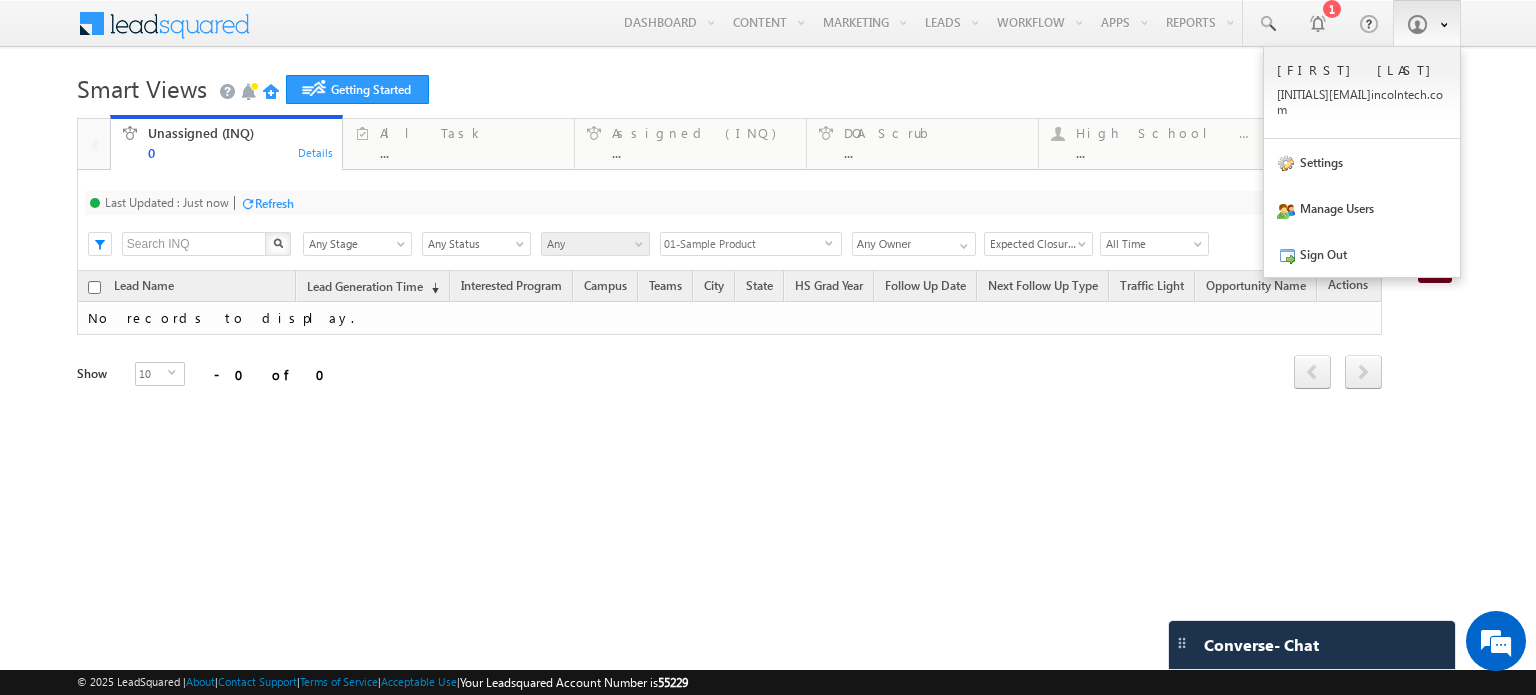 drag, startPoint x: 0, startPoint y: 0, endPoint x: 1421, endPoint y: 27, distance: 1421.2565 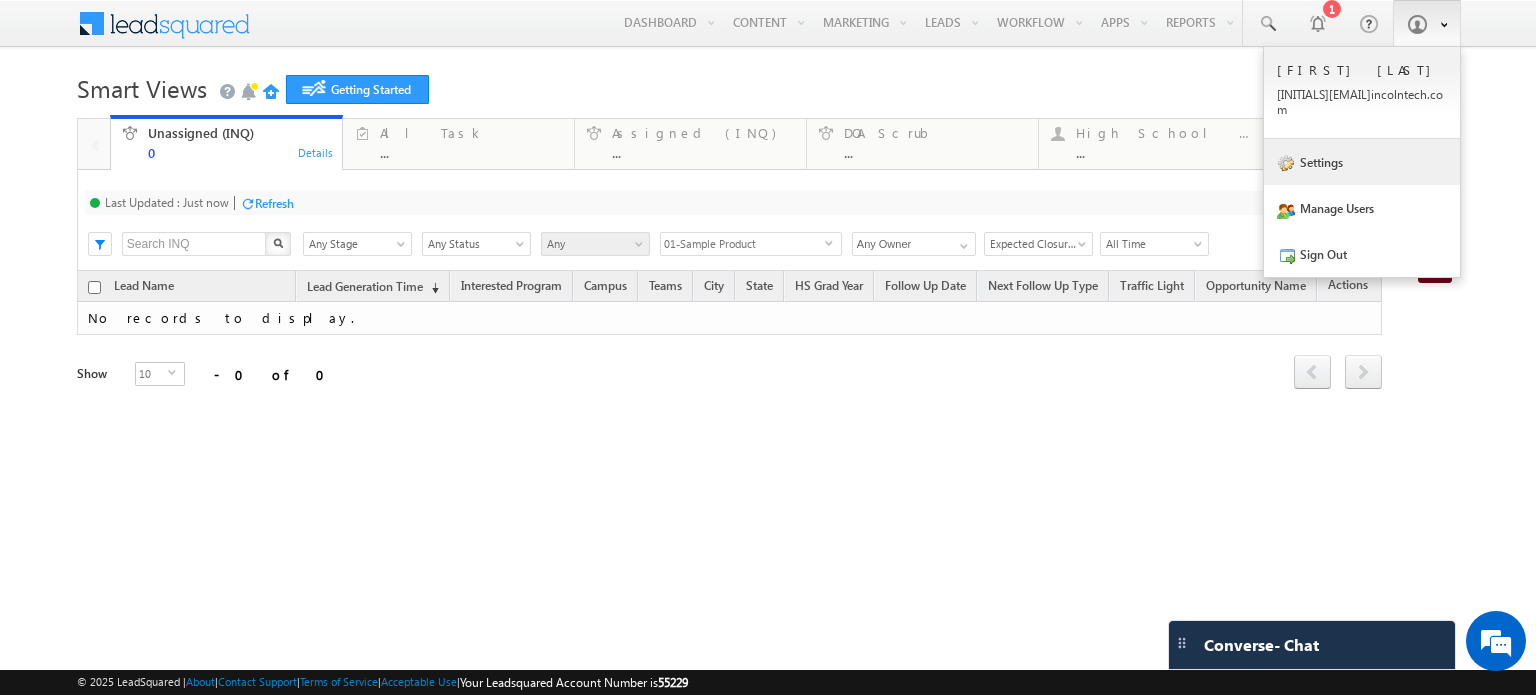 click on "Settings" at bounding box center [1362, 162] 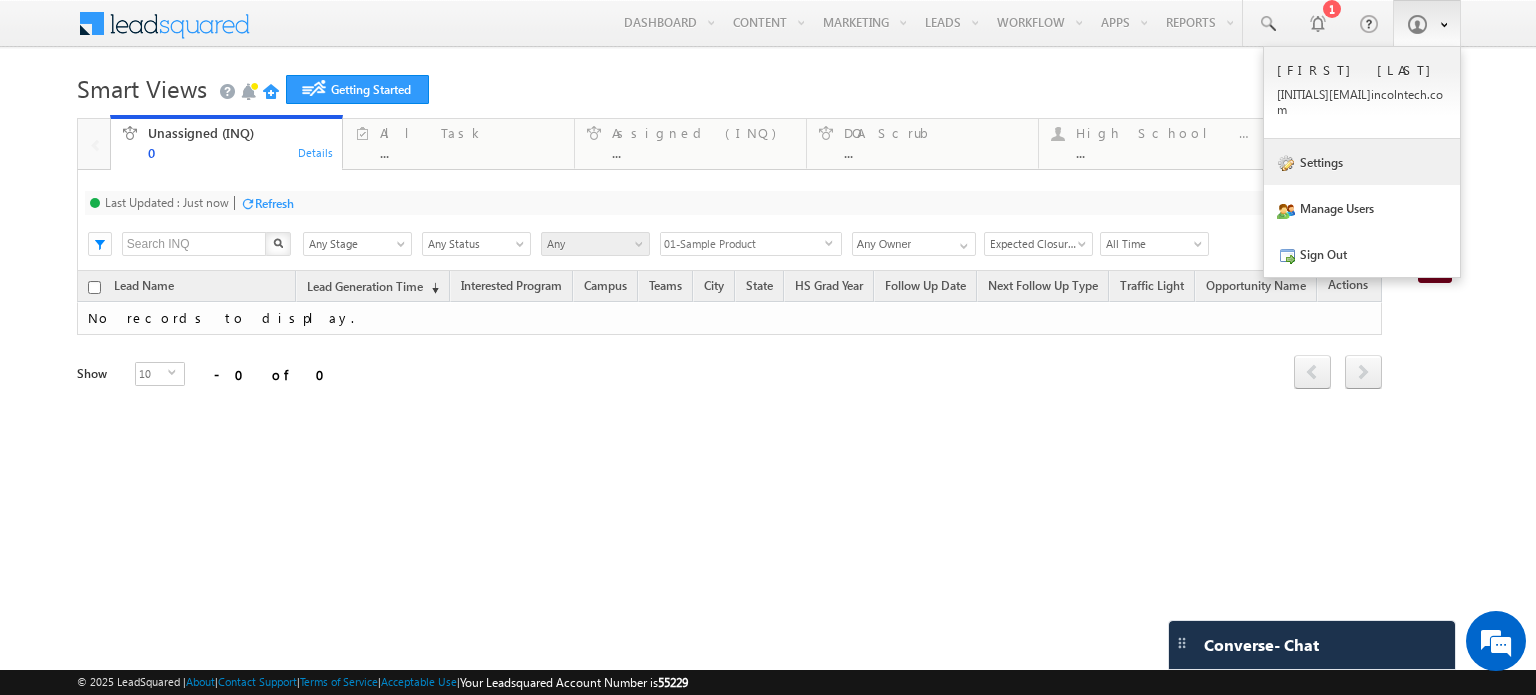 scroll, scrollTop: 0, scrollLeft: 0, axis: both 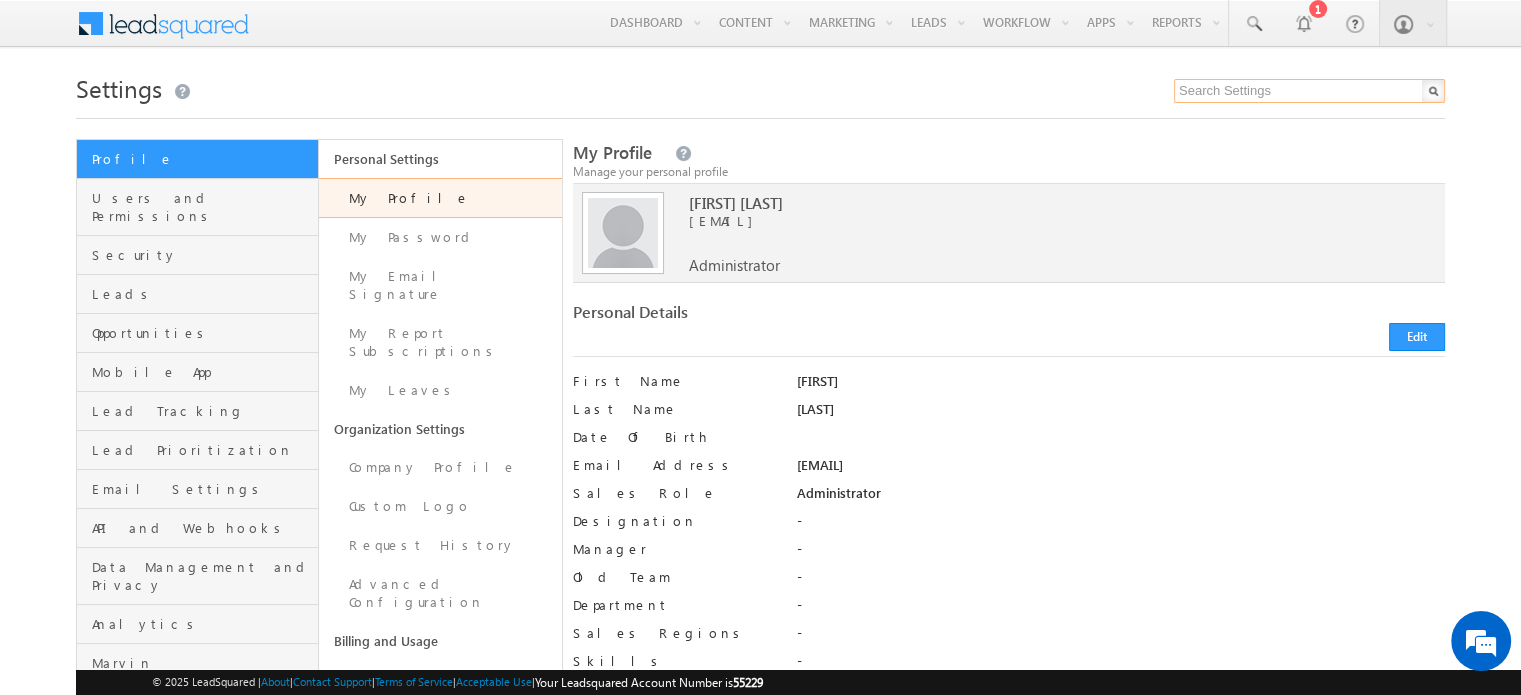 click at bounding box center [1309, 91] 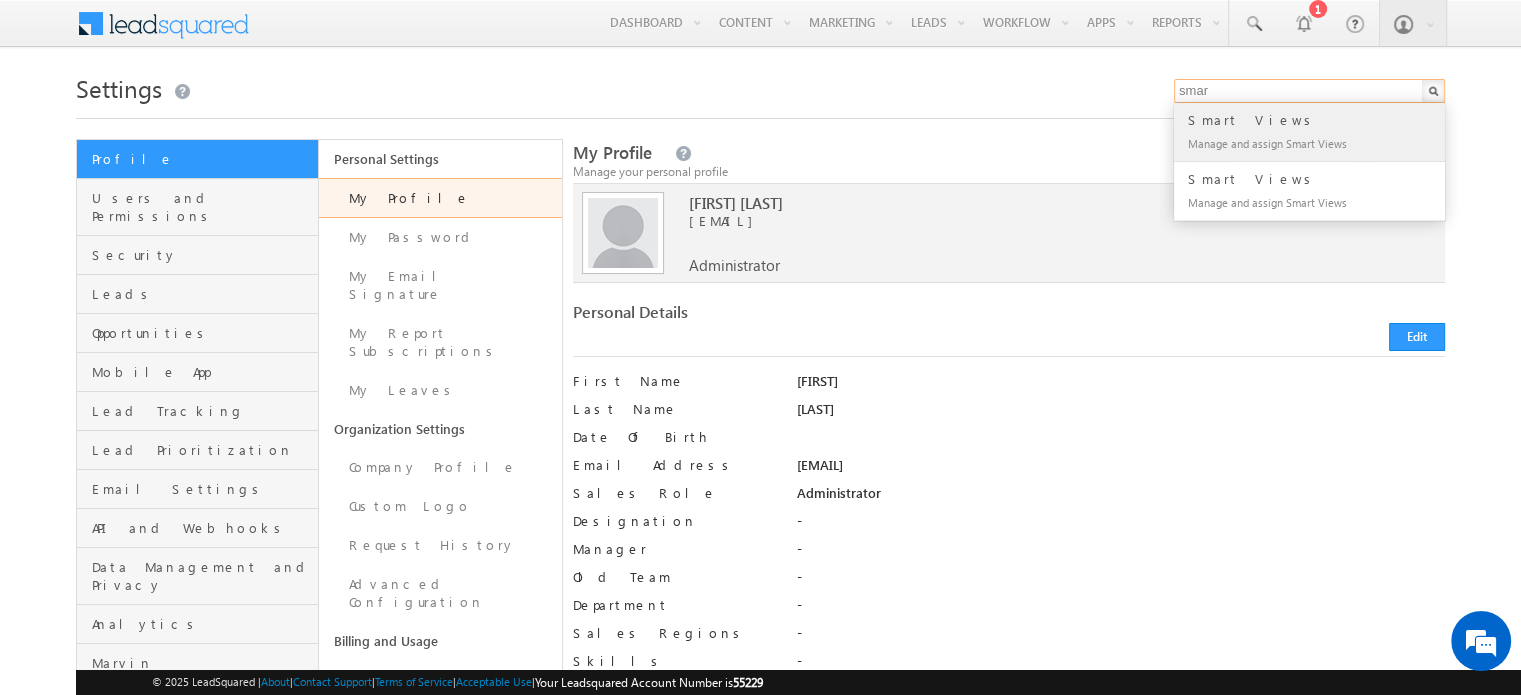 type on "smar" 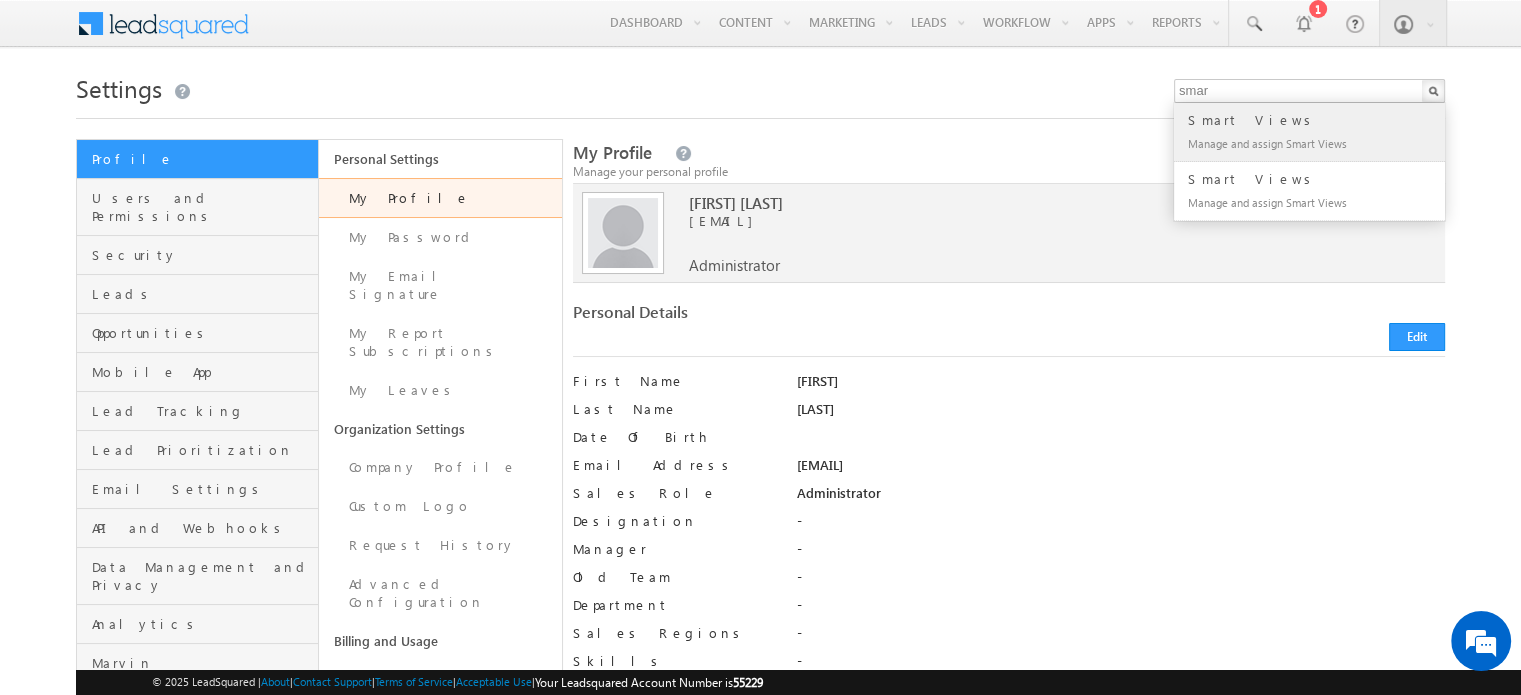 click on "Smart Views" at bounding box center [1318, 120] 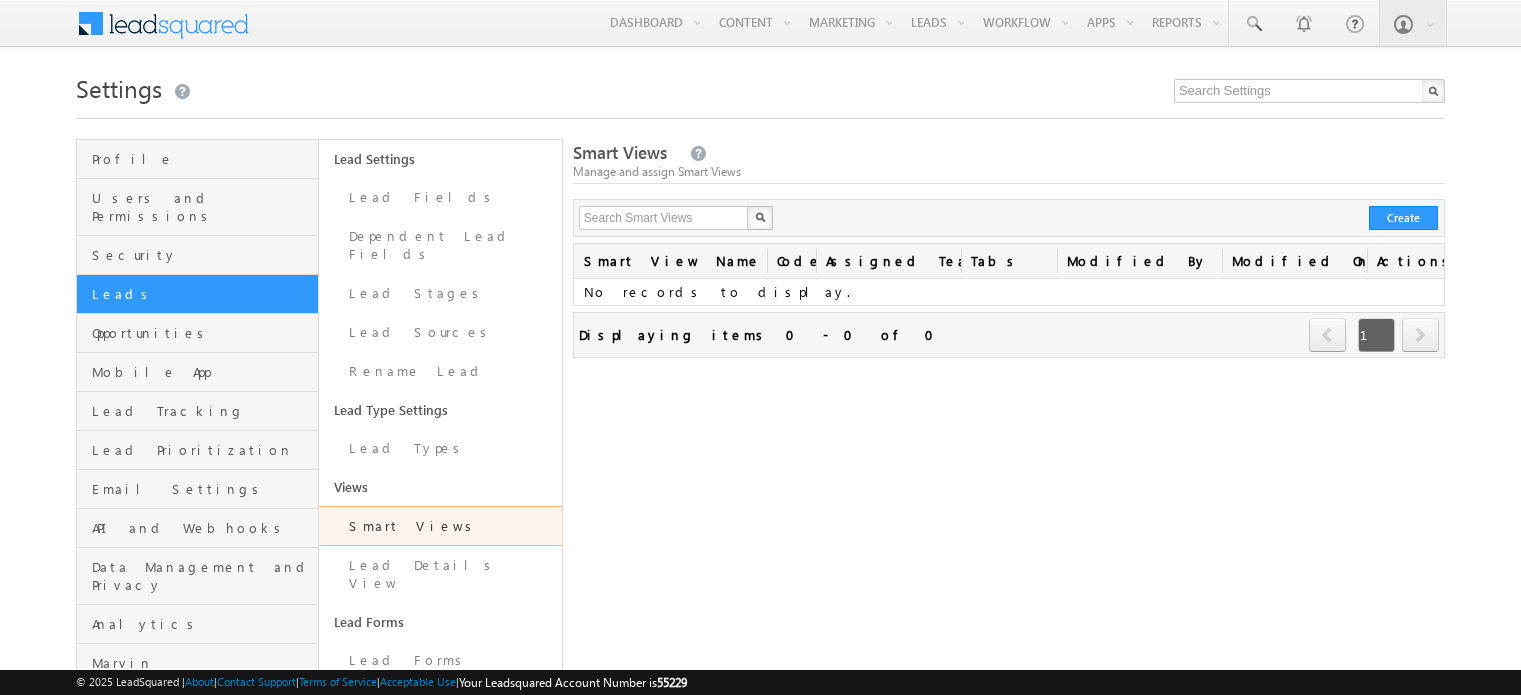 scroll, scrollTop: 0, scrollLeft: 0, axis: both 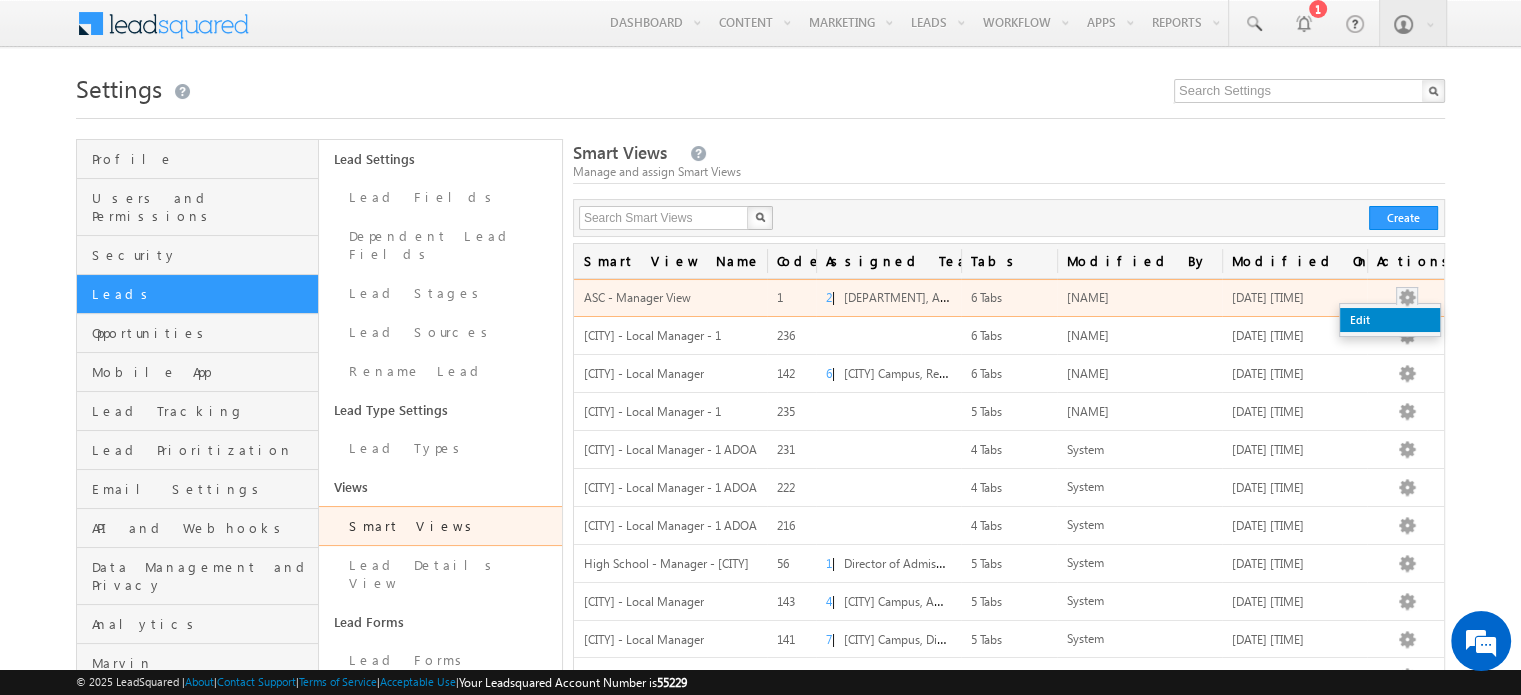 click on "Edit" at bounding box center (1390, 320) 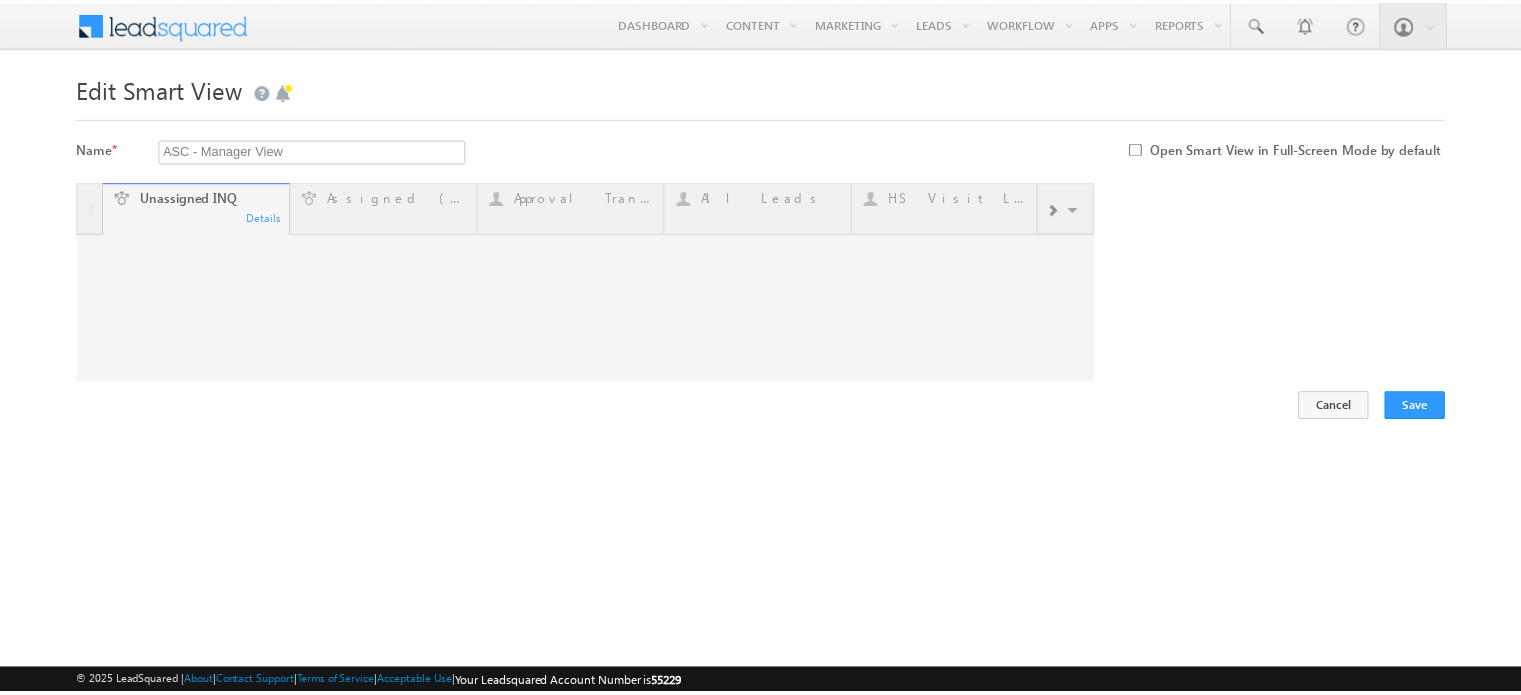 scroll, scrollTop: 0, scrollLeft: 0, axis: both 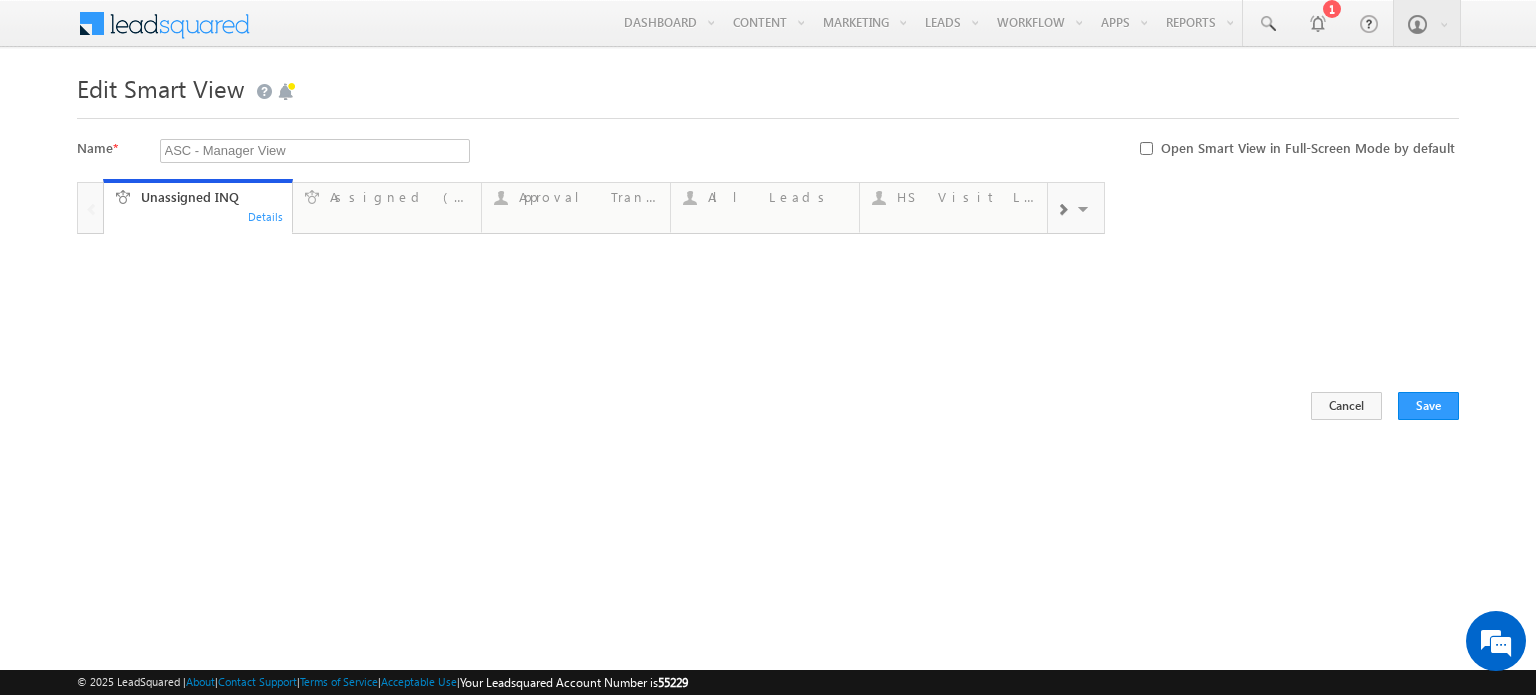 type on "Any Owner" 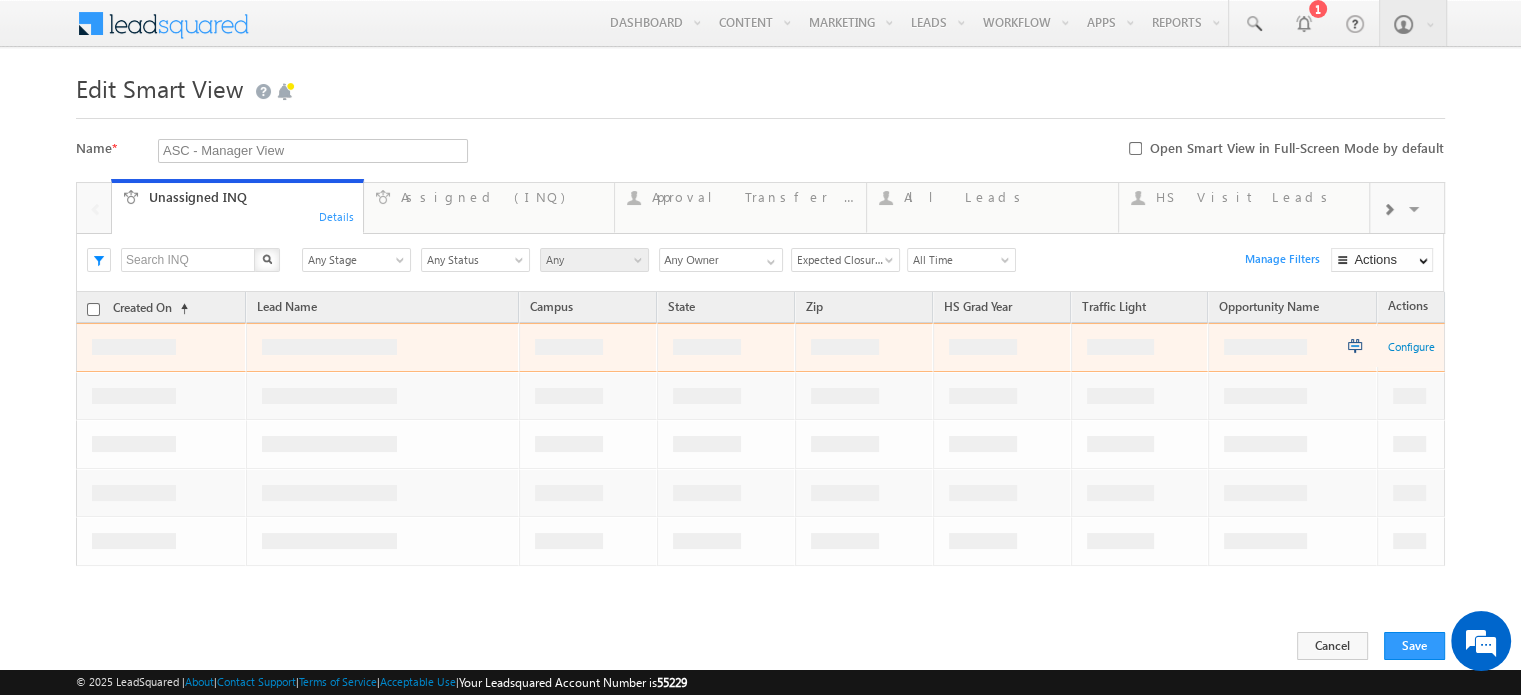 click at bounding box center (1416, 212) 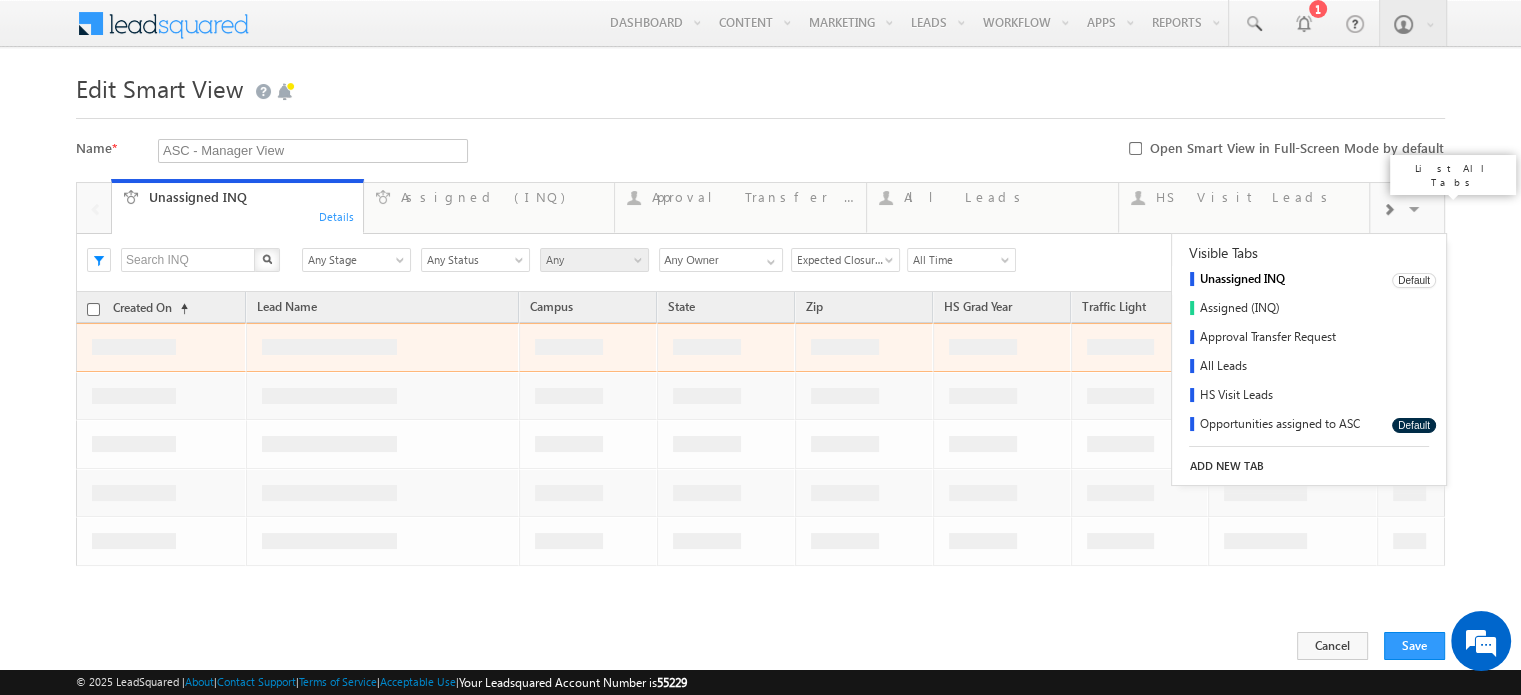 scroll, scrollTop: 0, scrollLeft: 0, axis: both 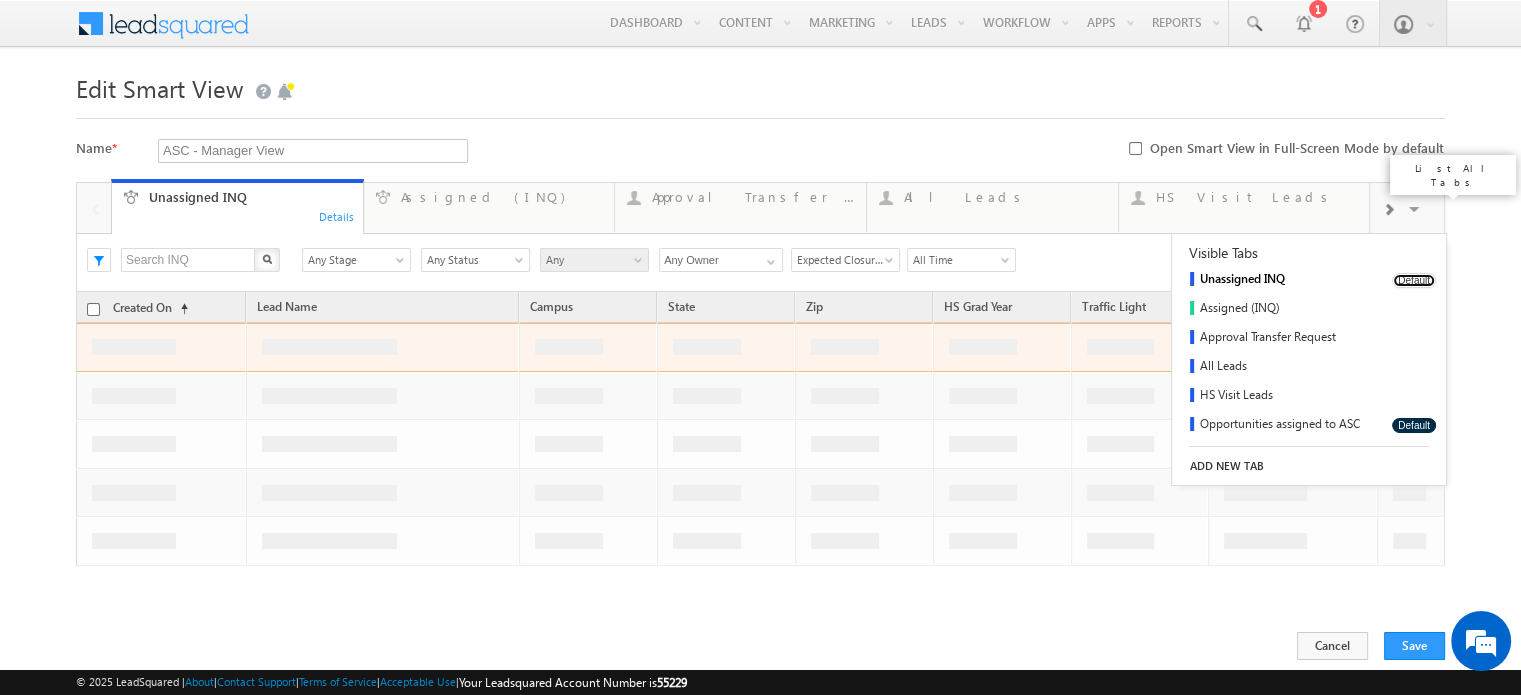 click on "Default" at bounding box center (1414, 280) 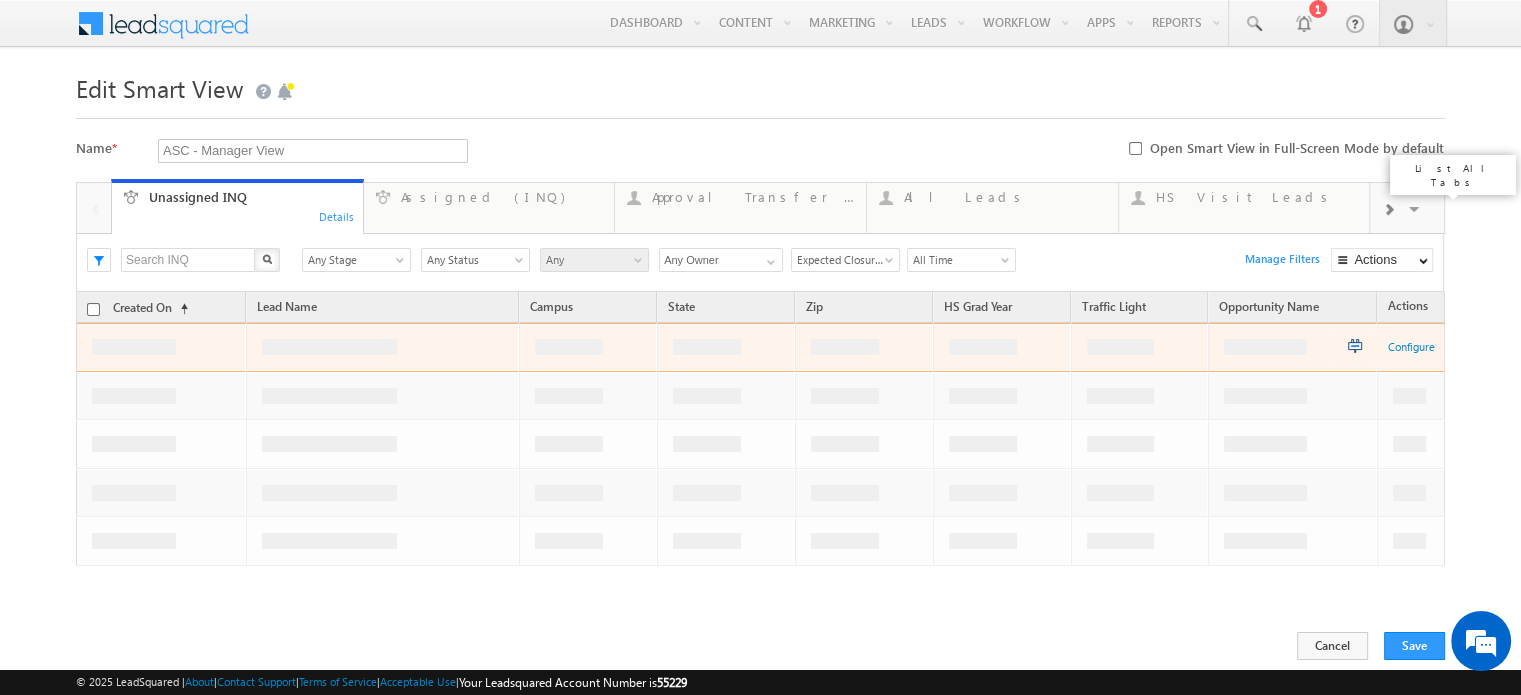 click at bounding box center [1416, 212] 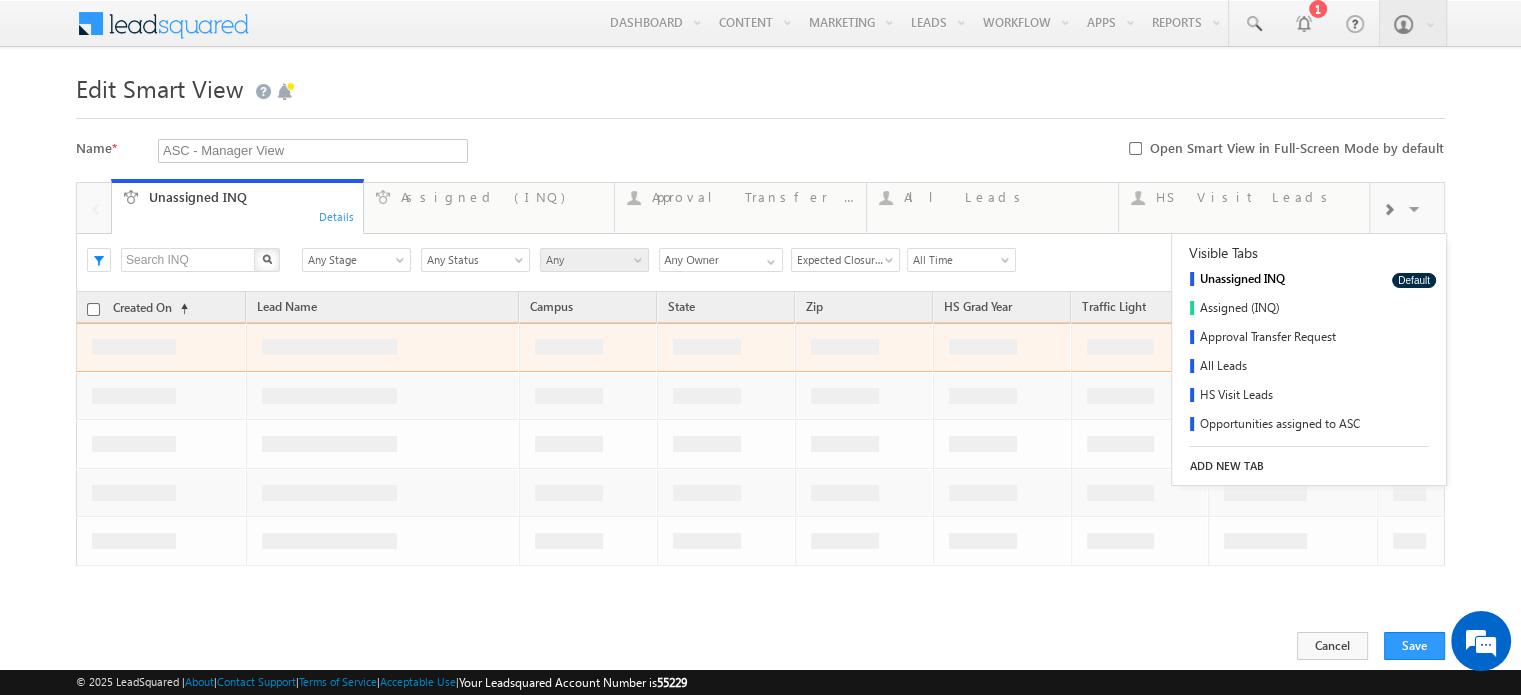 click on "Edit Smart View
Name  *
ASC - Manager View
Required field
Open Smart View in Full-Screen Mode by default
Add Lead, Opportunity, Activity or Task type tabs to your Smart View!
+ Create Tabs" at bounding box center (760, 365) 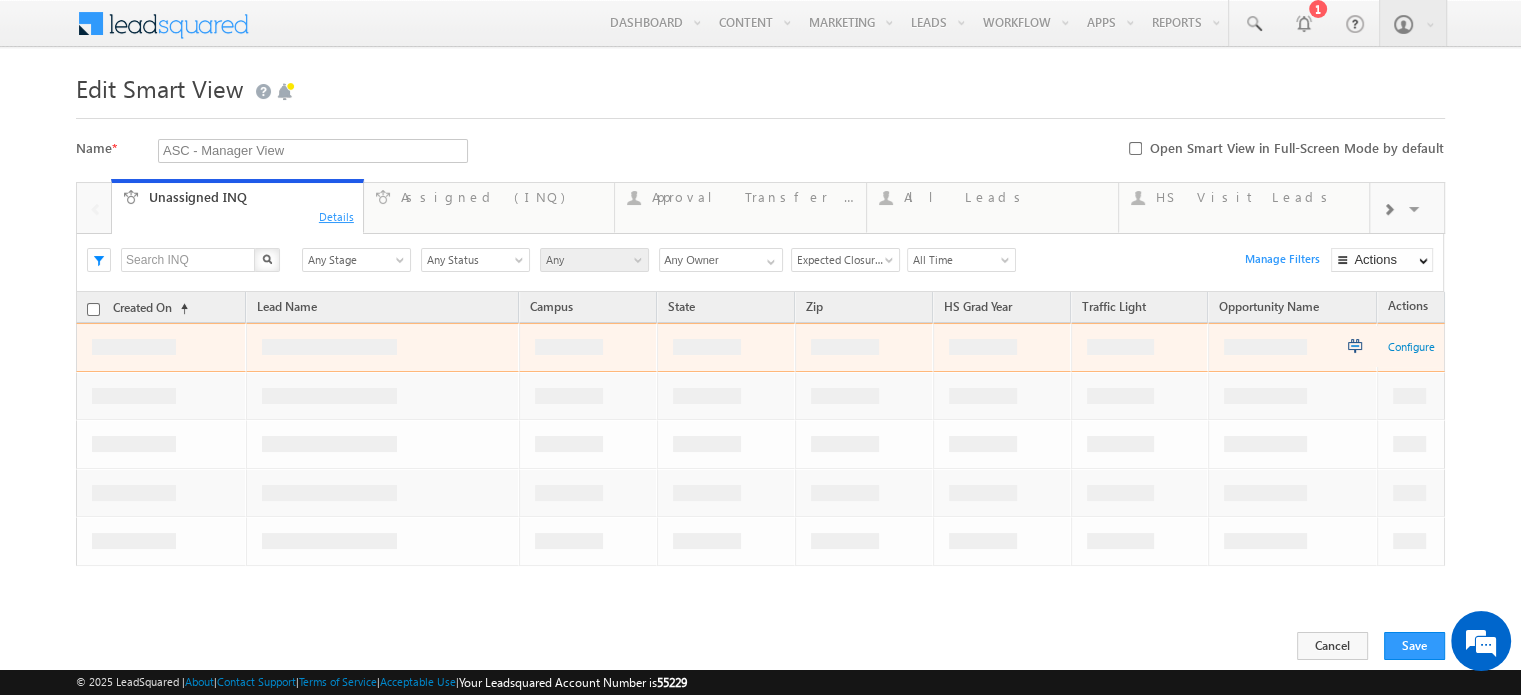 click on "Details" at bounding box center (337, 216) 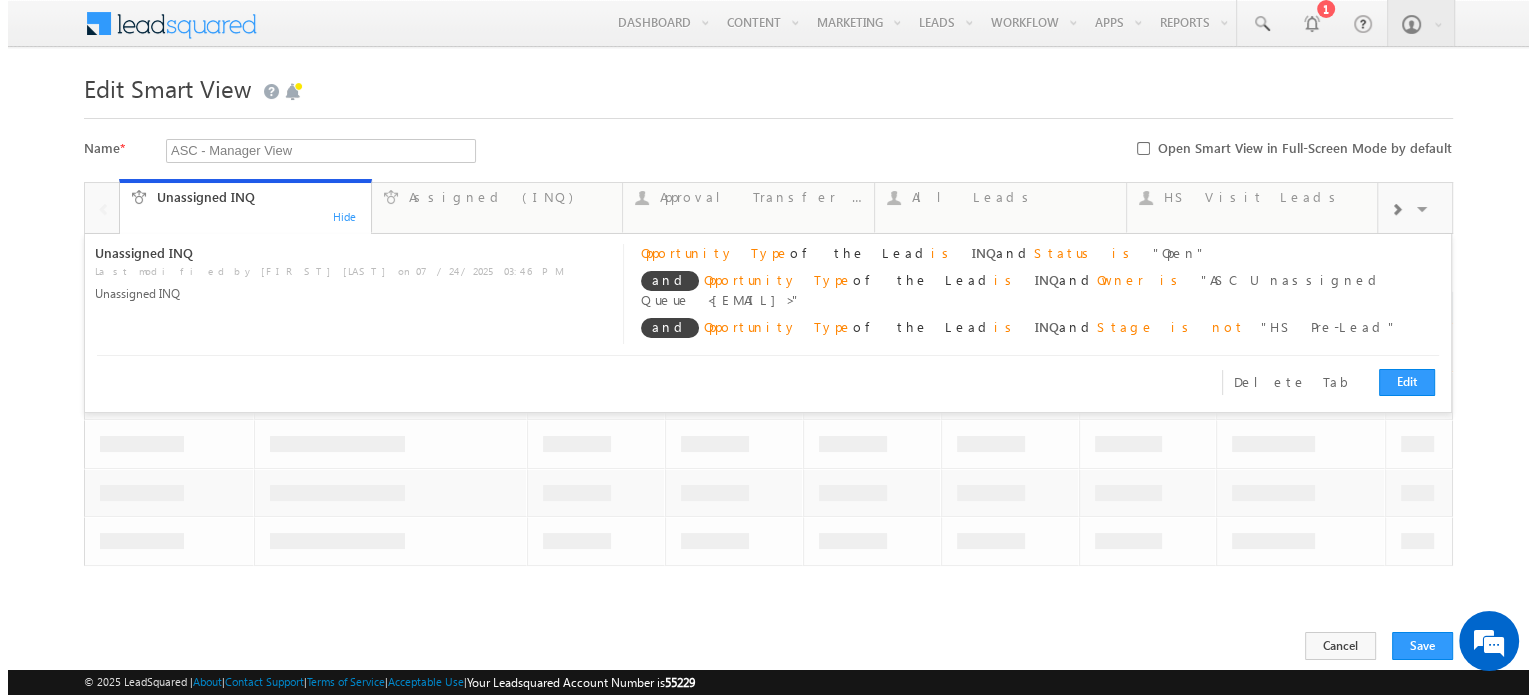 scroll, scrollTop: 0, scrollLeft: 0, axis: both 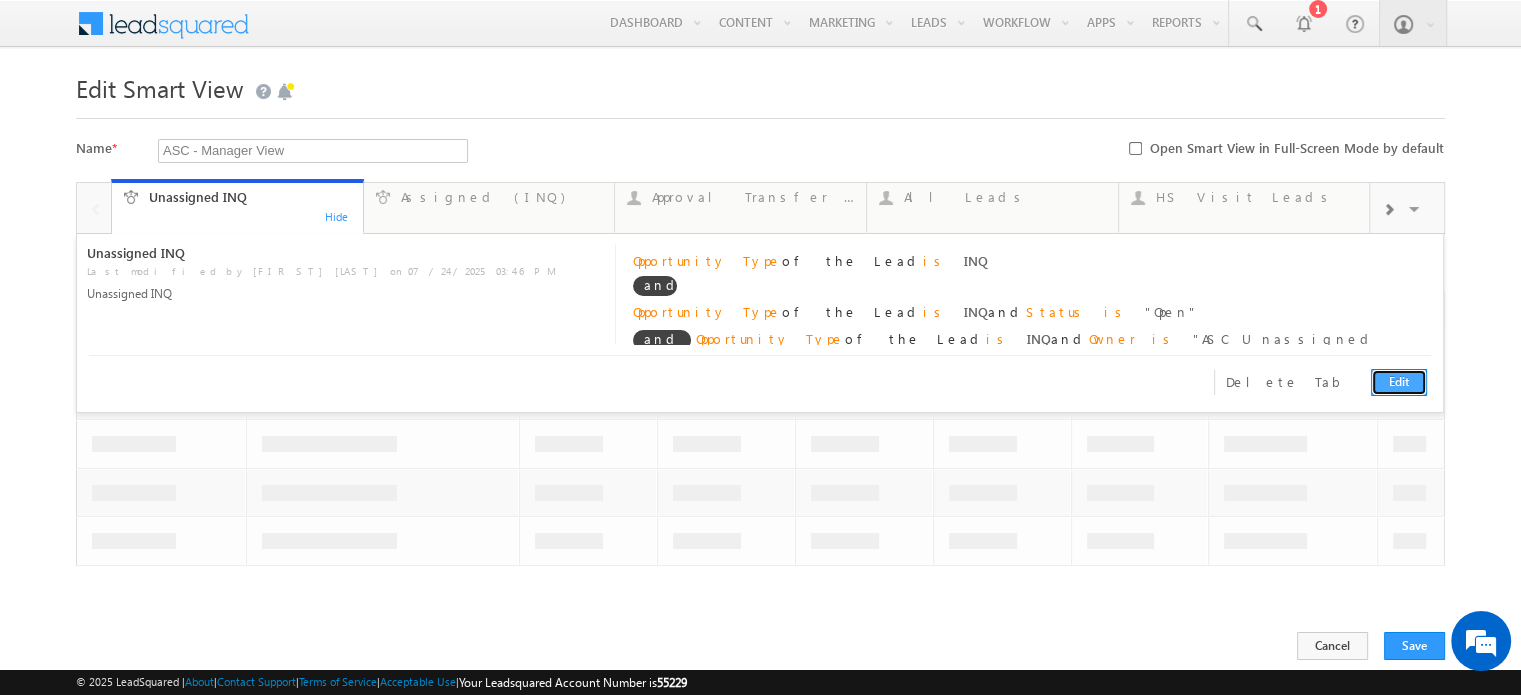 click on "Edit" at bounding box center [1399, 382] 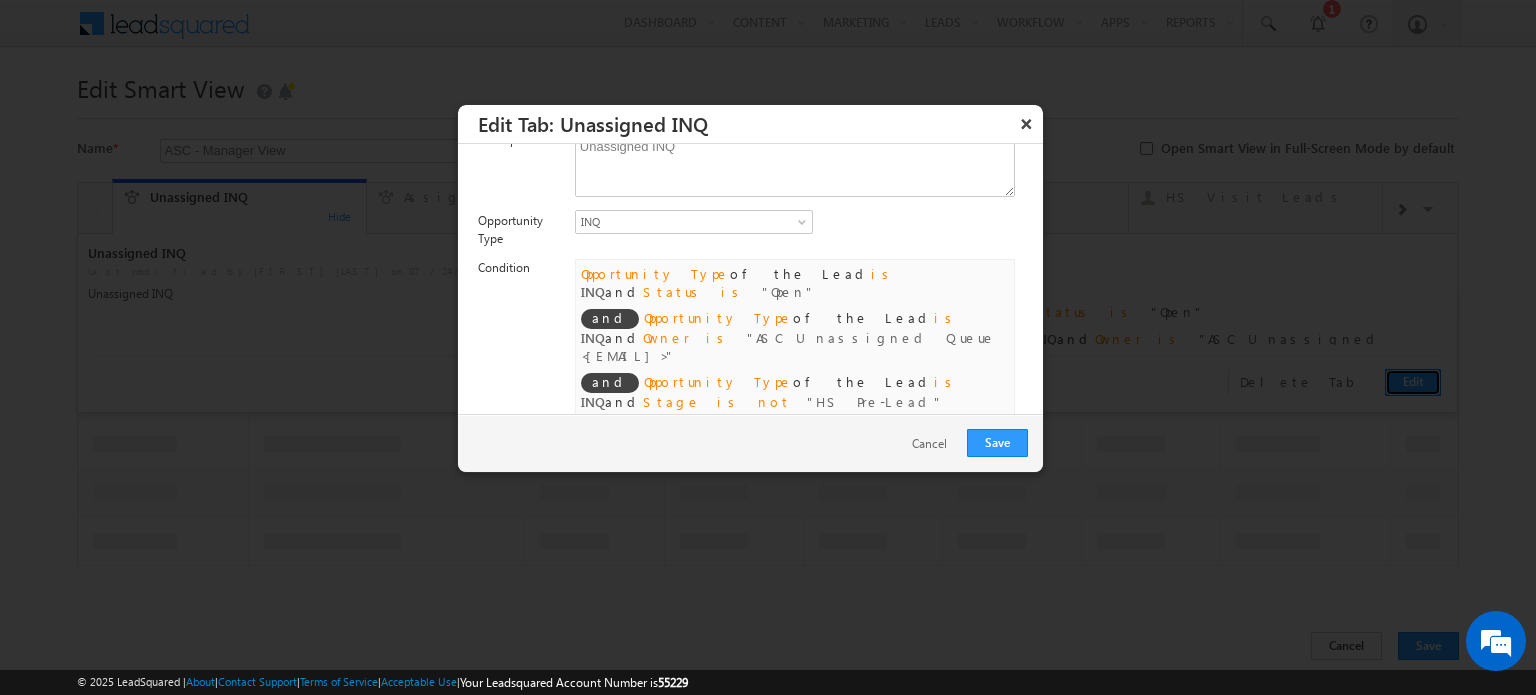 scroll, scrollTop: 97, scrollLeft: 0, axis: vertical 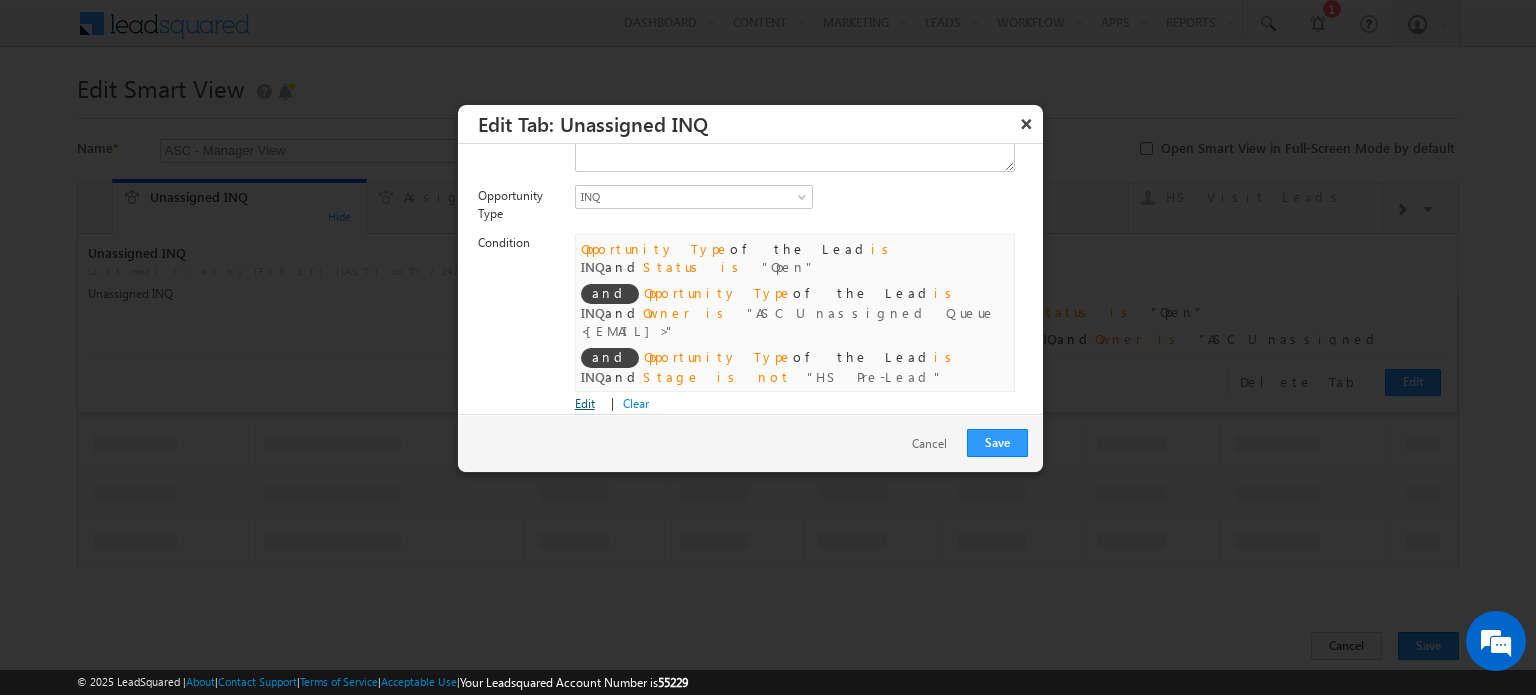 click on "Edit" at bounding box center [585, 403] 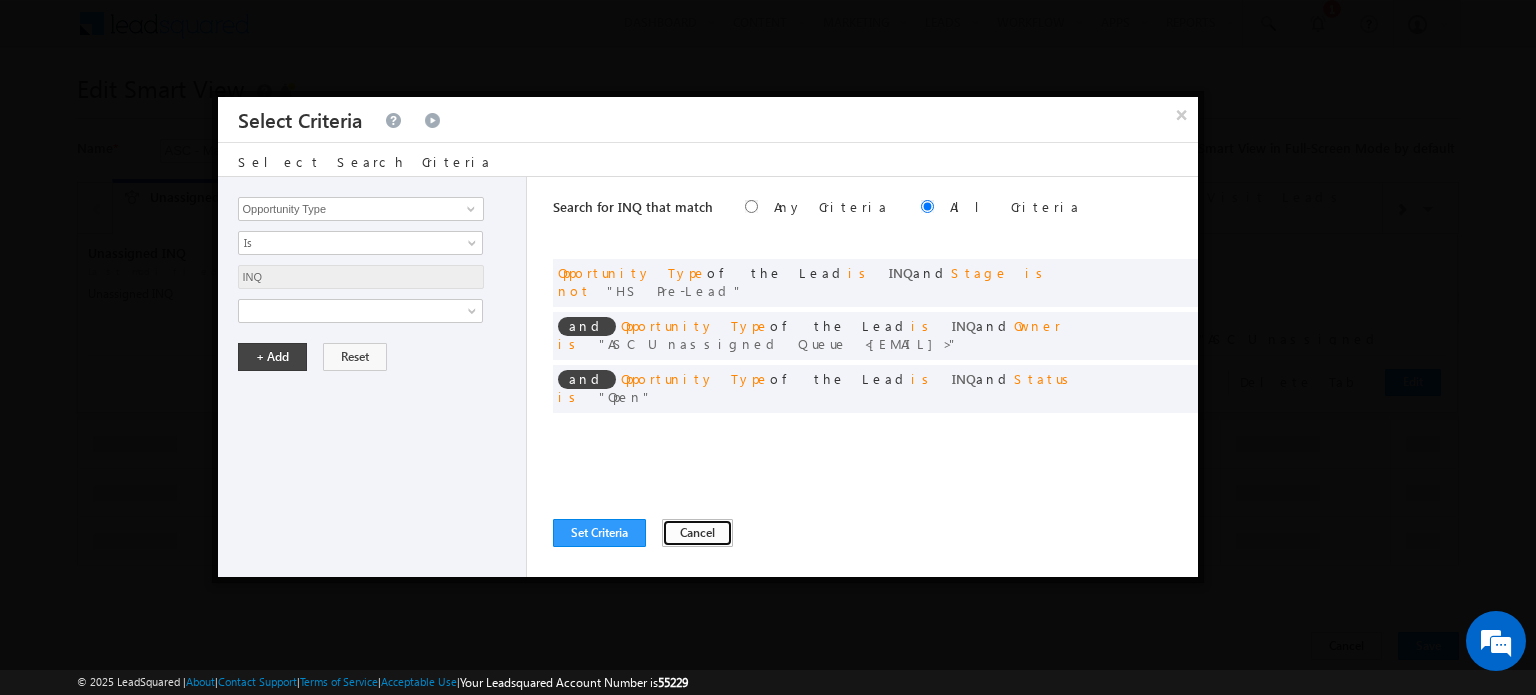 click on "Cancel" at bounding box center [697, 533] 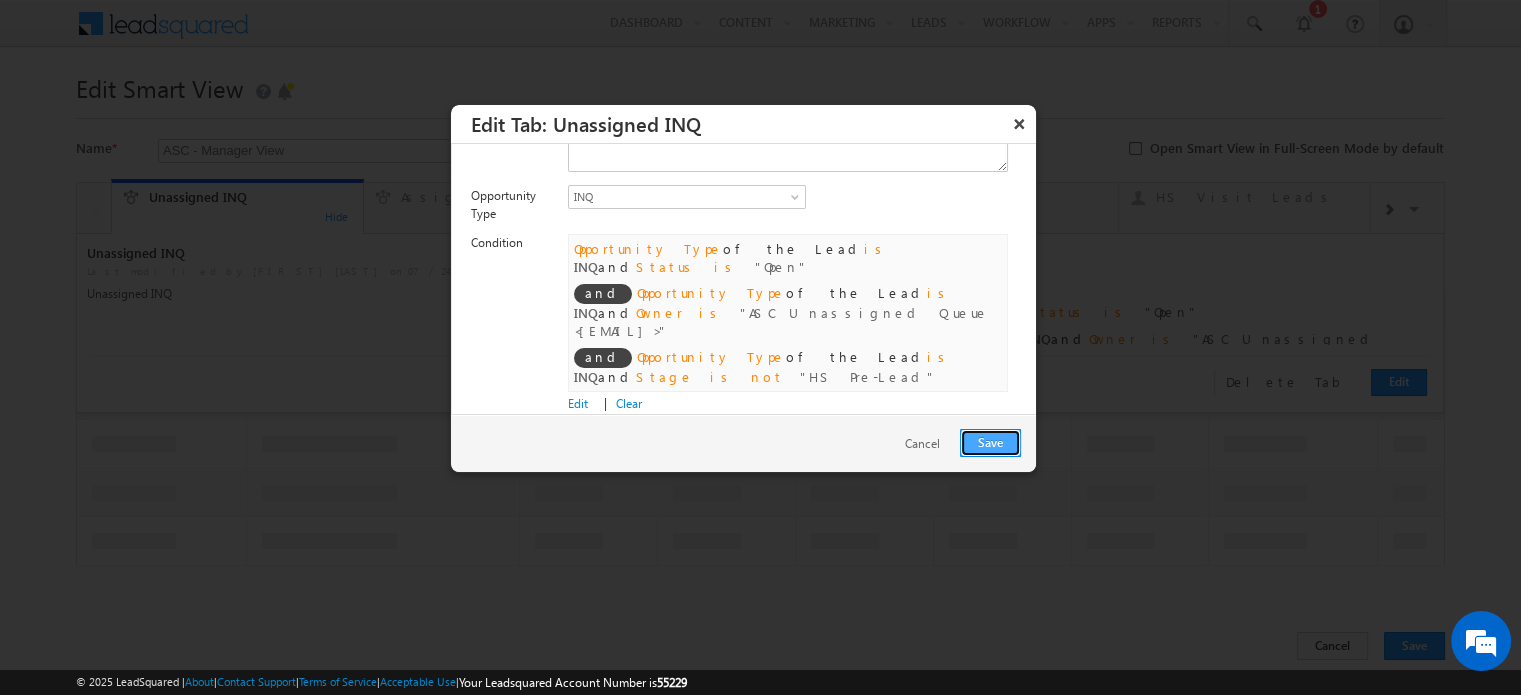 click on "Save" at bounding box center [990, 443] 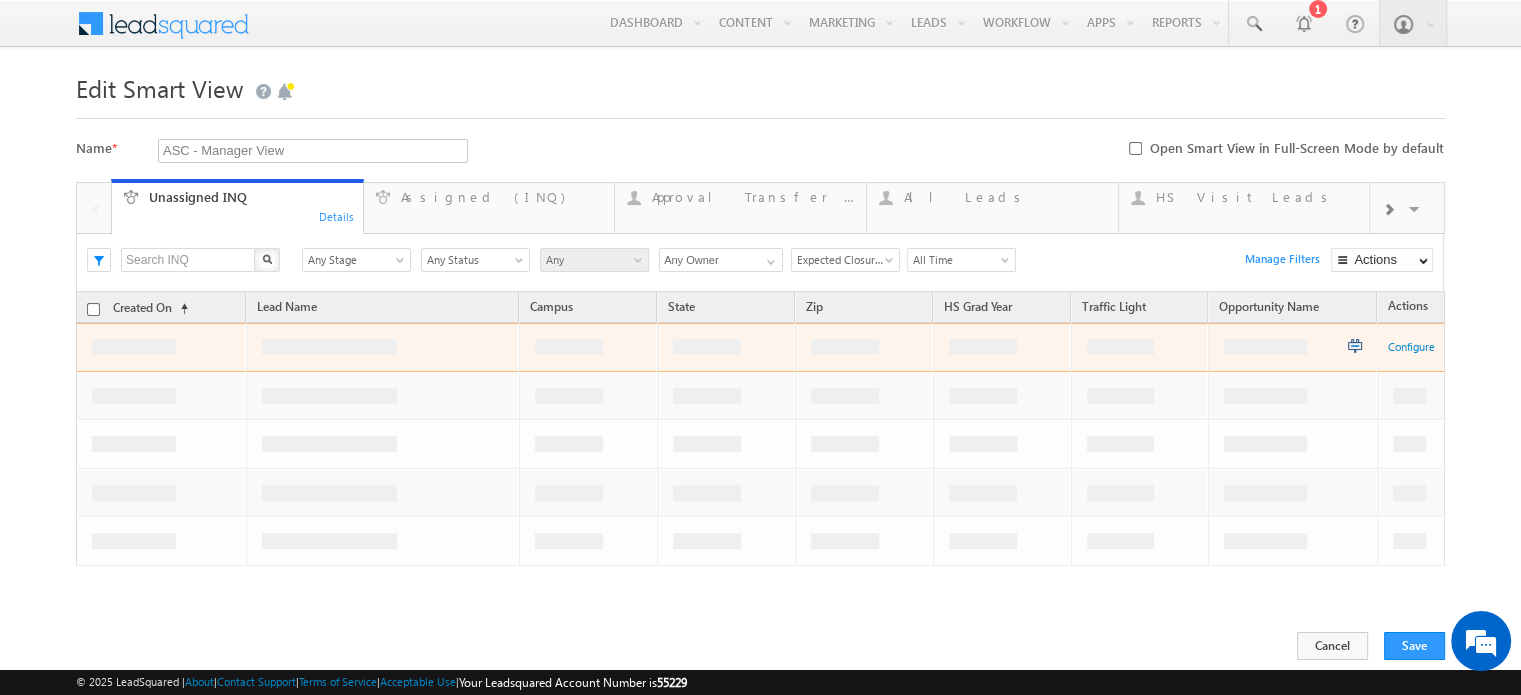 click at bounding box center (1388, 210) 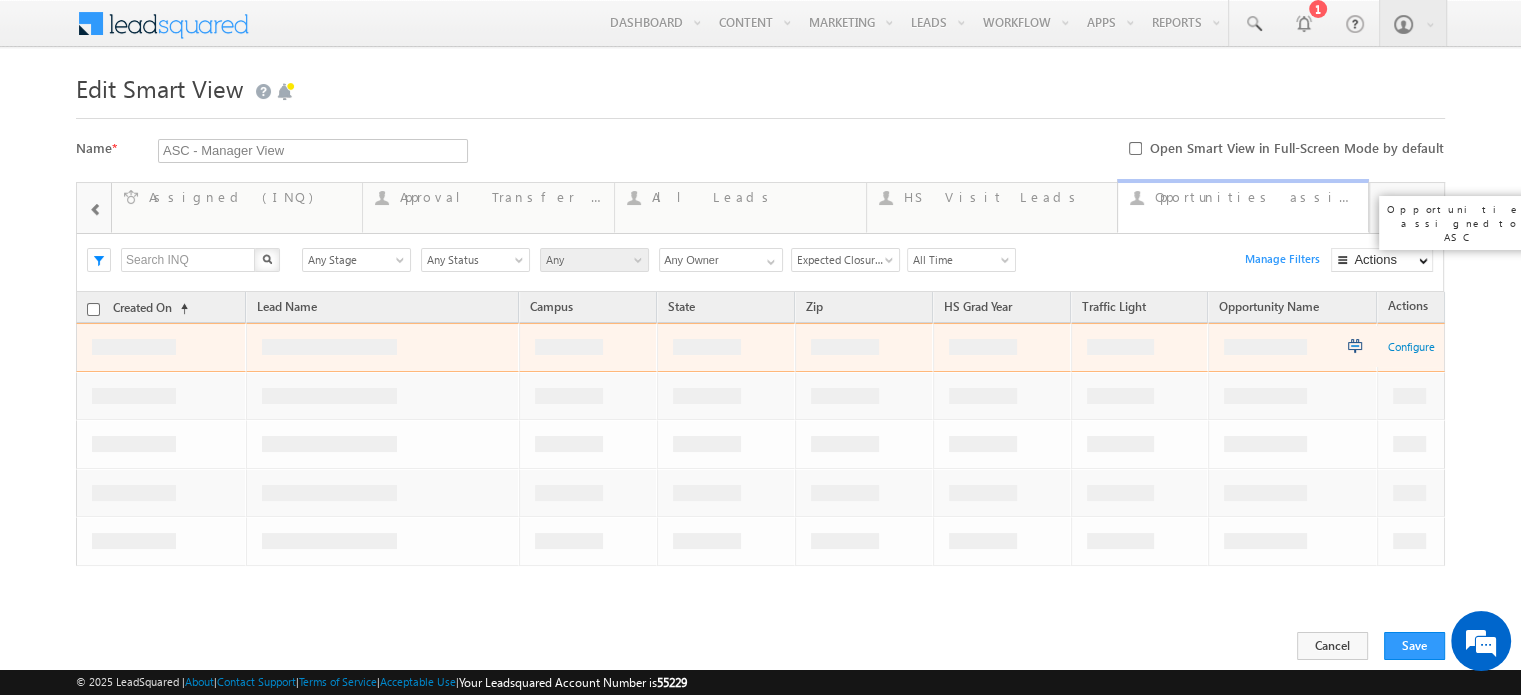 click on "Opportunities assigned to ASC" at bounding box center (1255, 197) 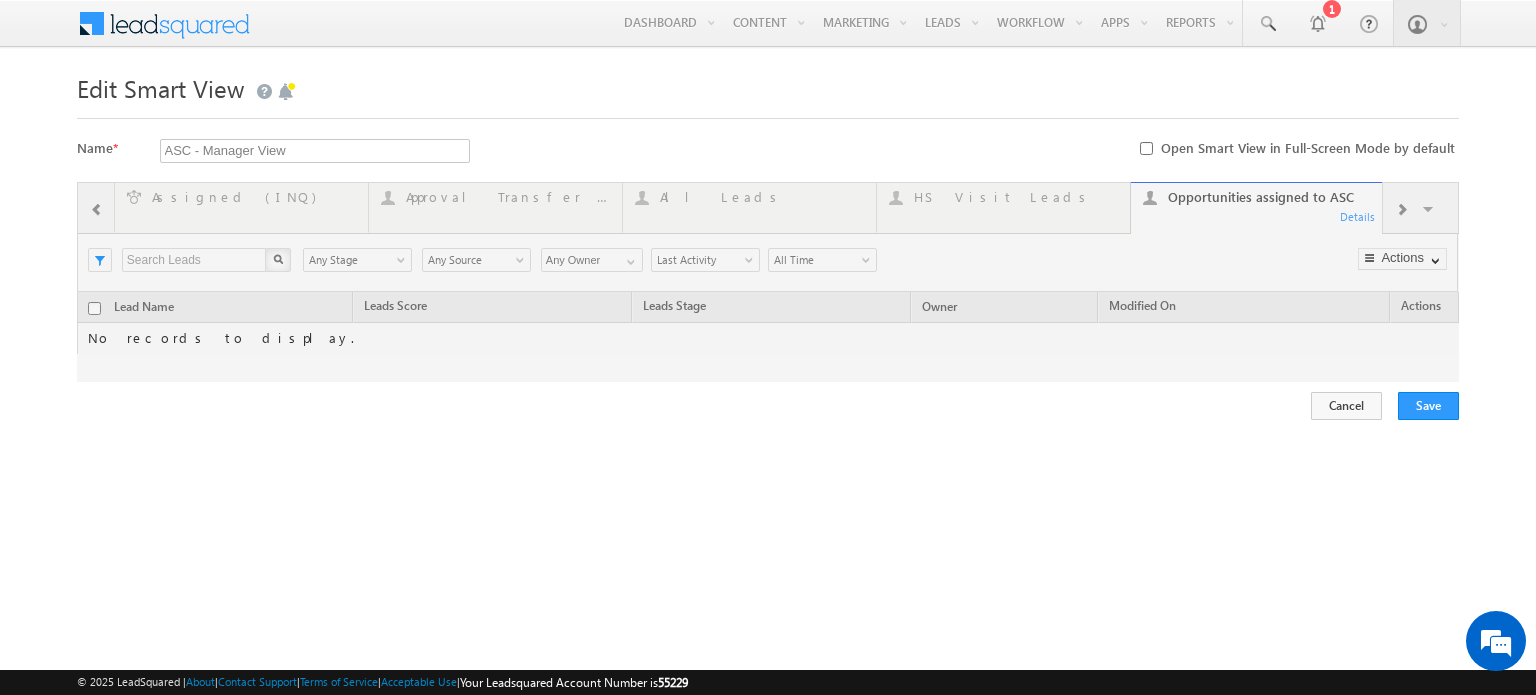 click at bounding box center (768, 282) 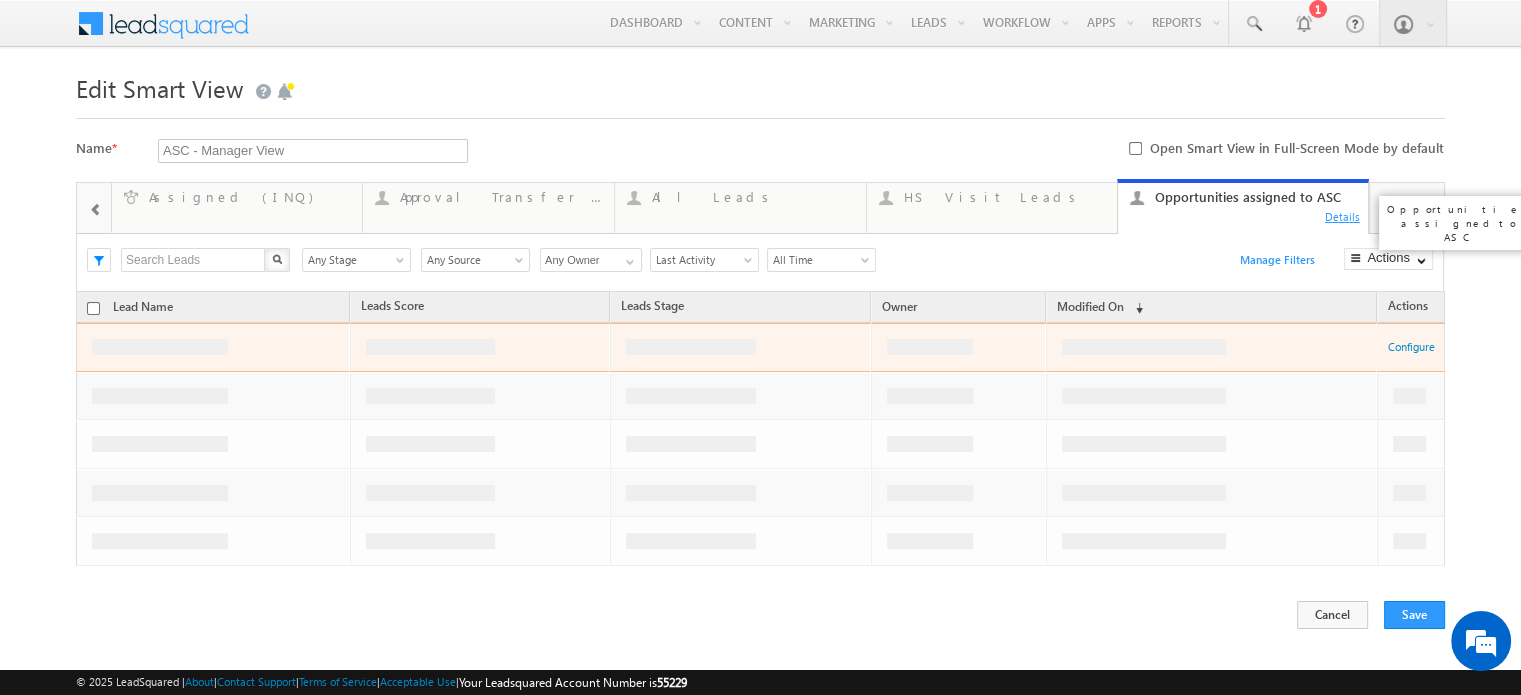 click on "Details" at bounding box center [1343, 216] 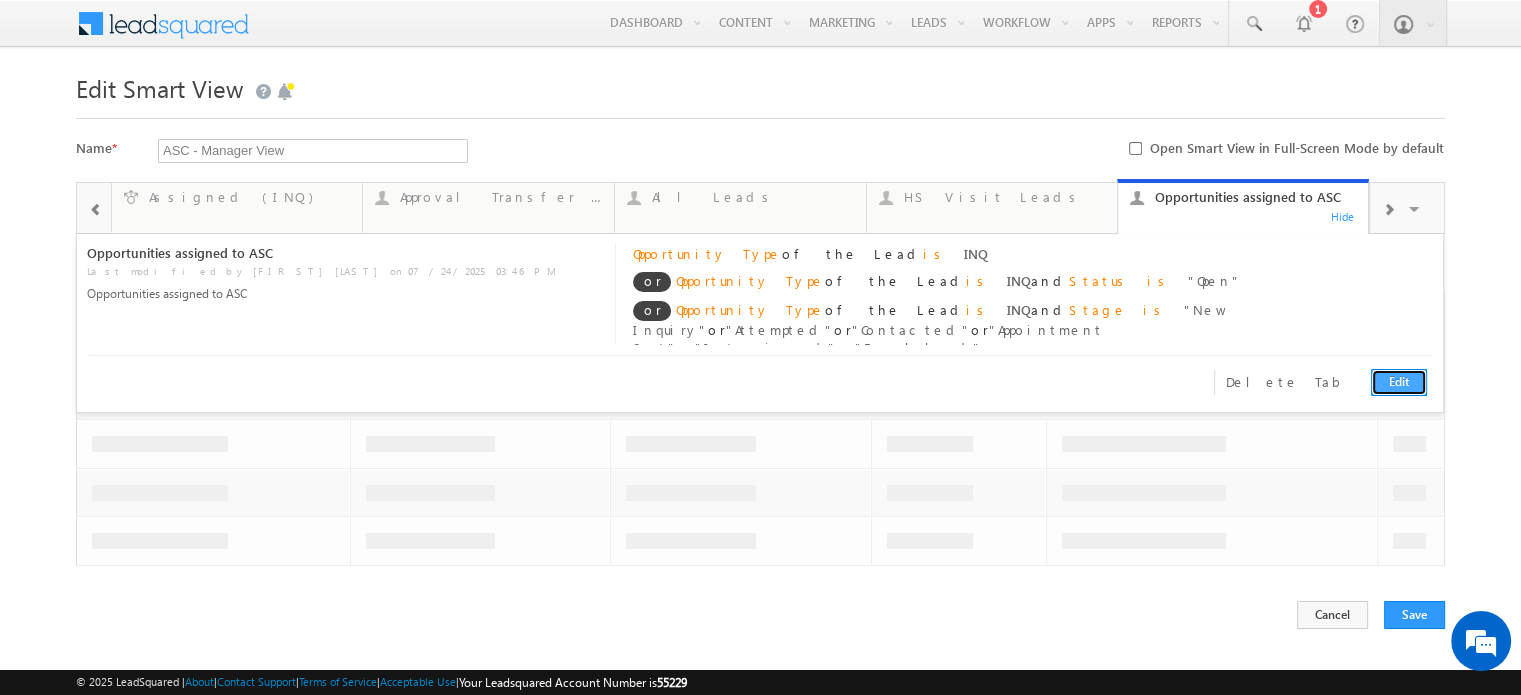 click on "Edit" at bounding box center [1399, 382] 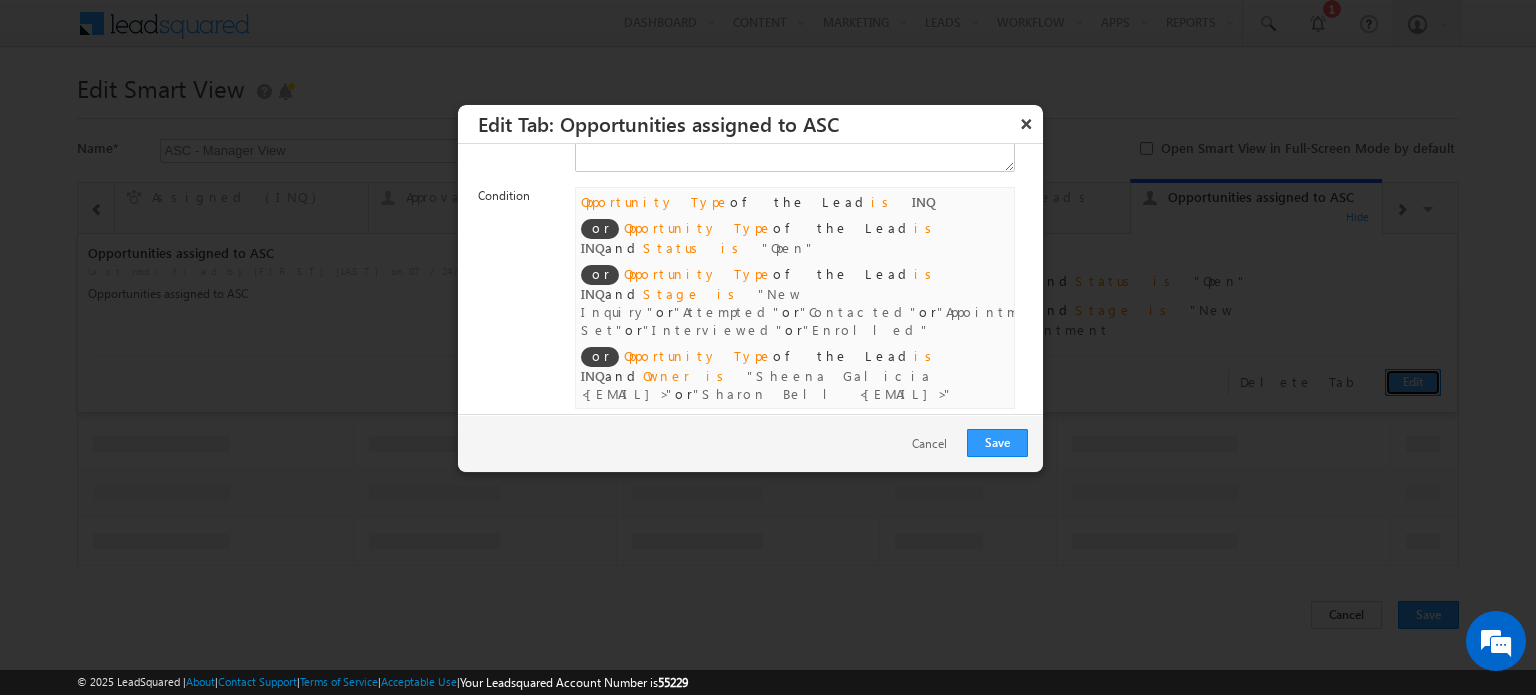 scroll, scrollTop: 96, scrollLeft: 0, axis: vertical 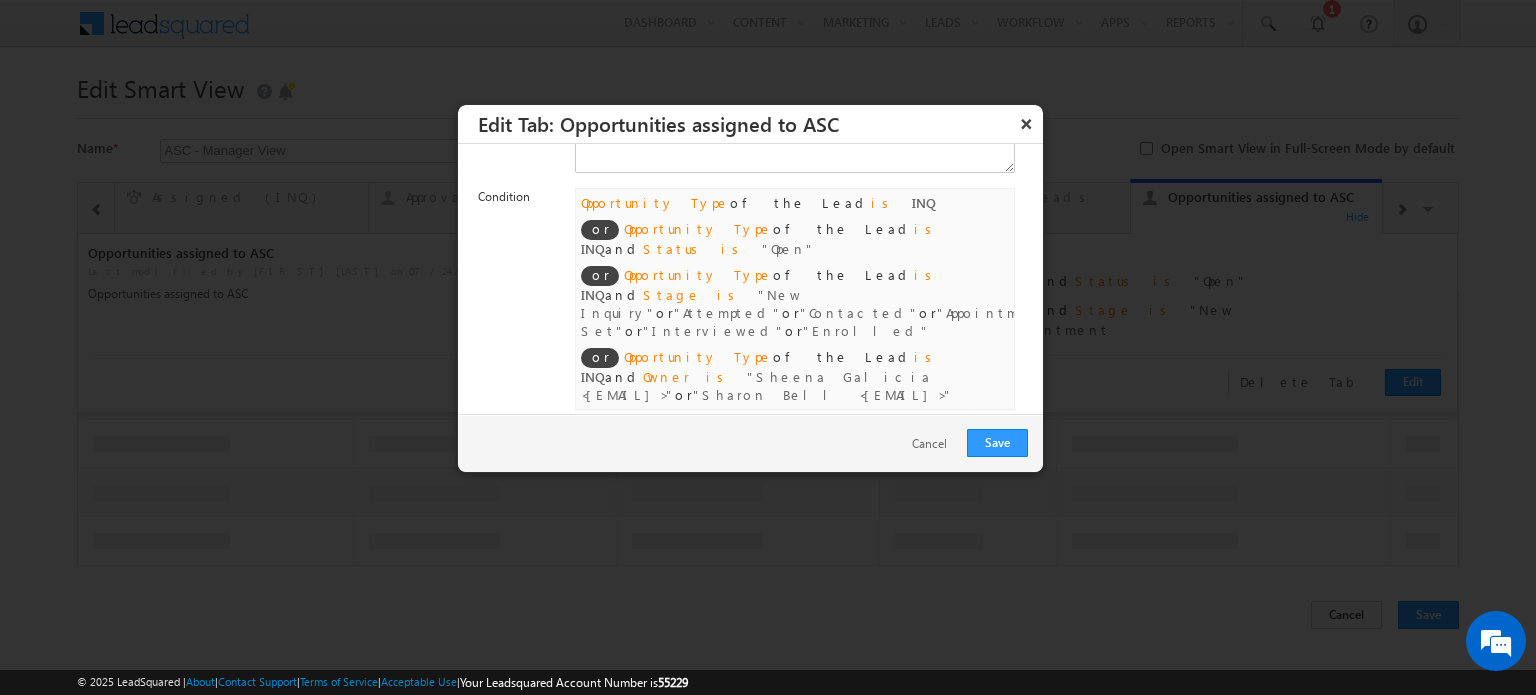 click on "Edit" at bounding box center [585, 421] 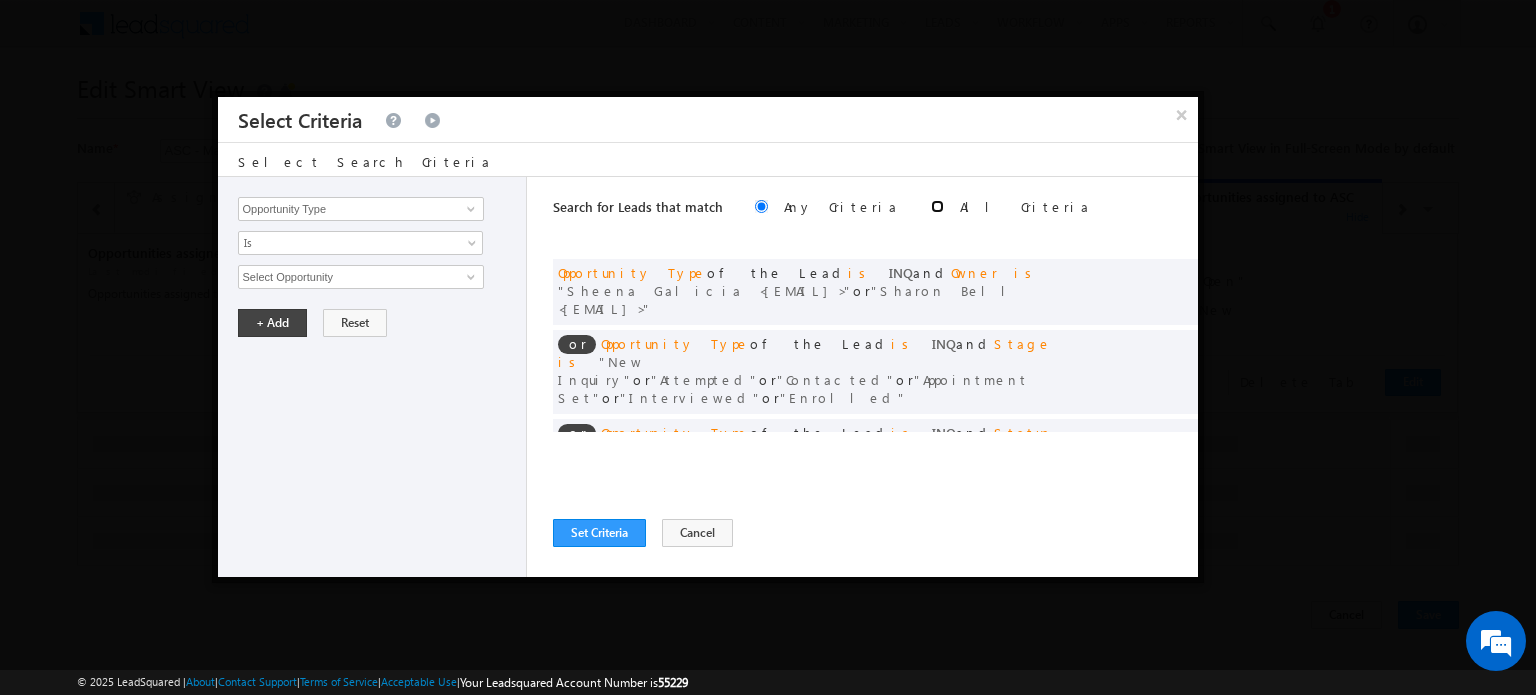 click at bounding box center [937, 206] 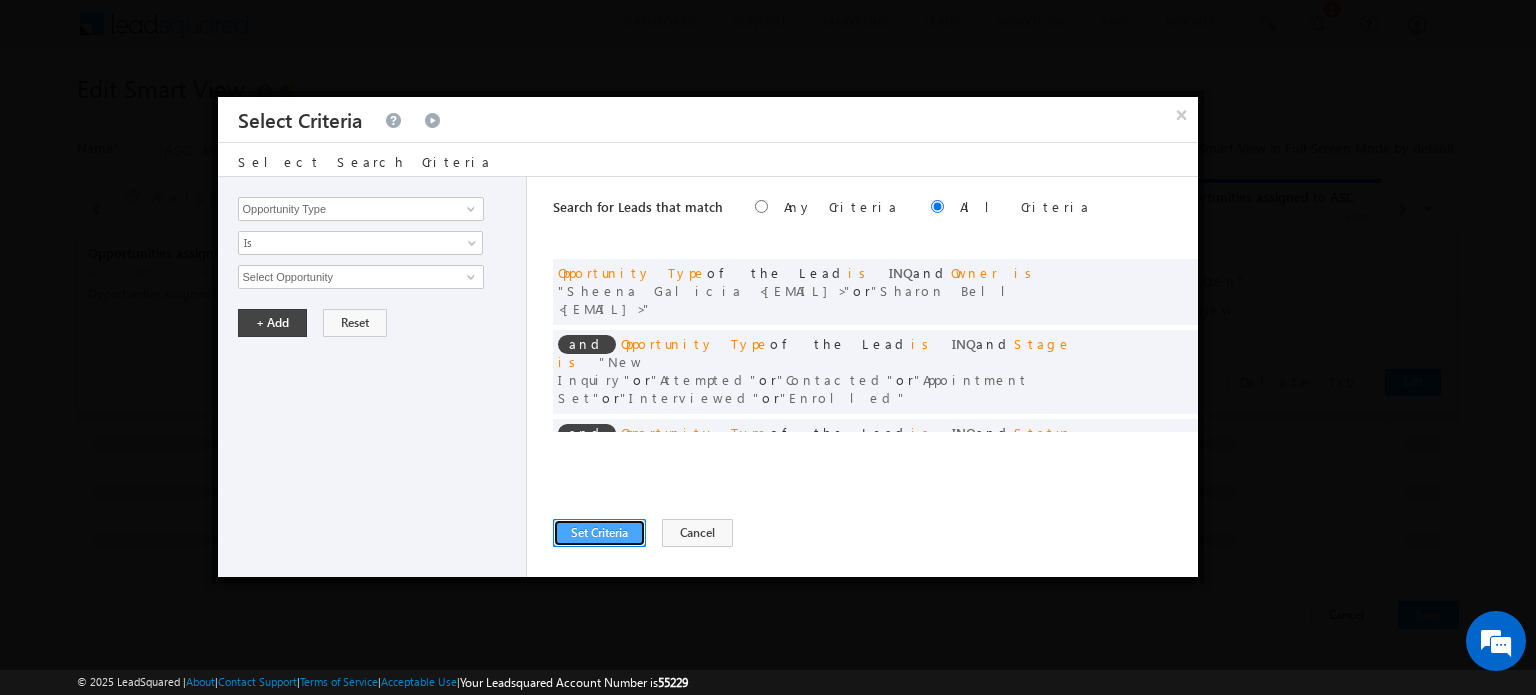 click on "Set Criteria" at bounding box center (599, 533) 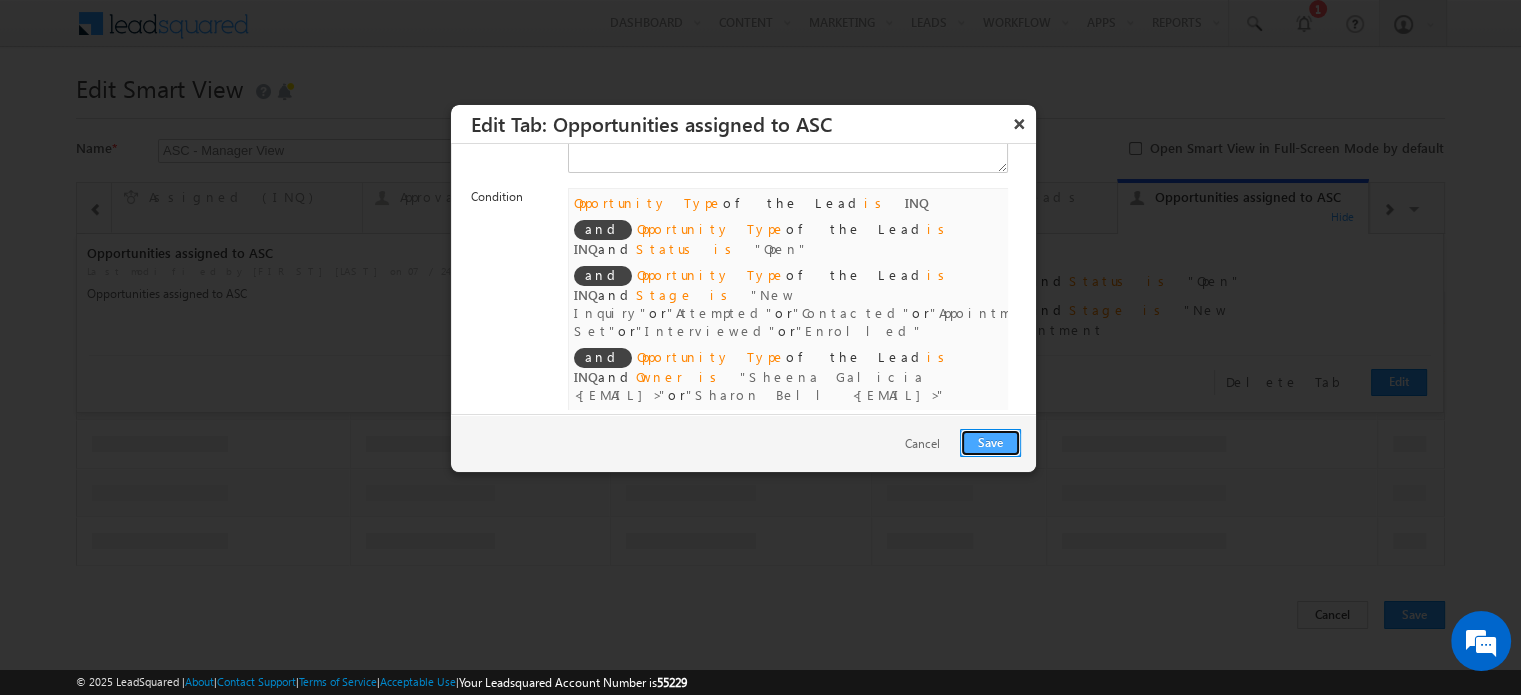 click on "Save" at bounding box center [990, 443] 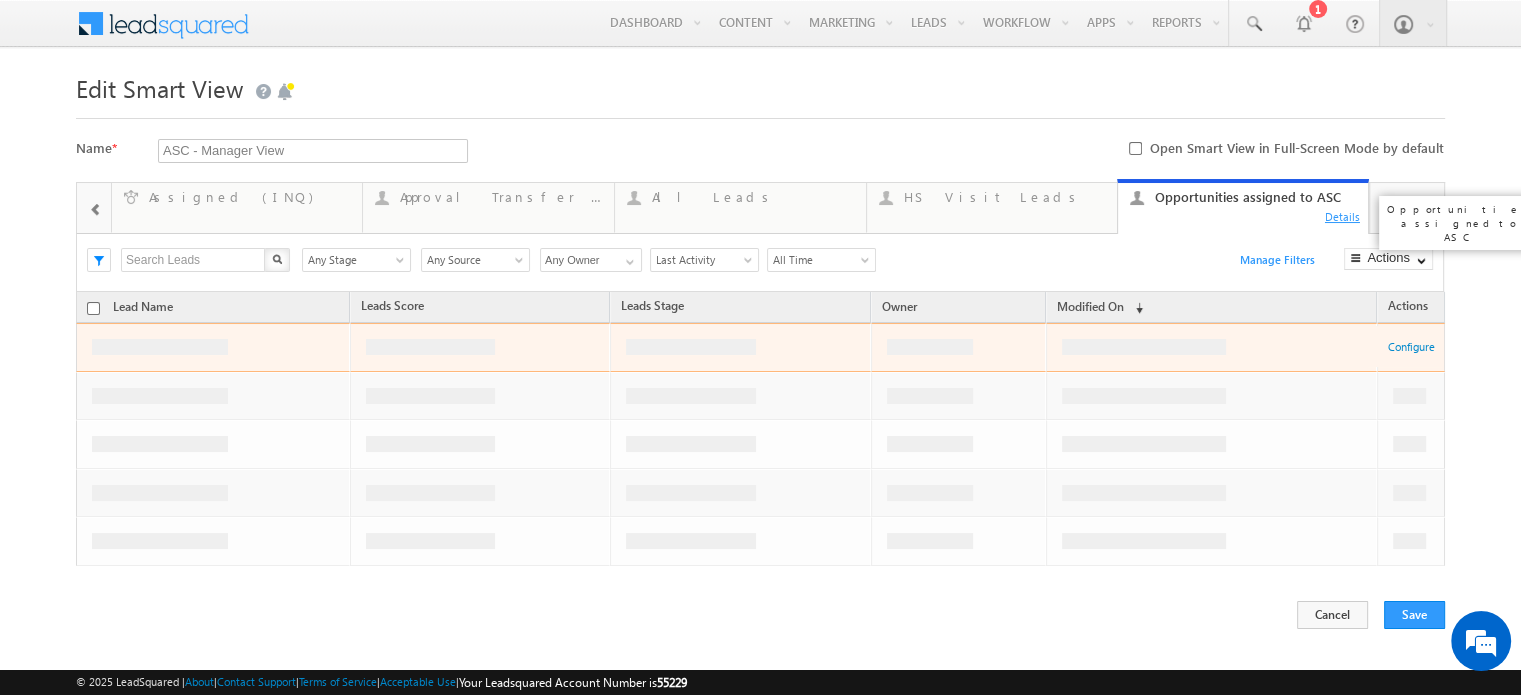 click on "Details" at bounding box center [1343, 216] 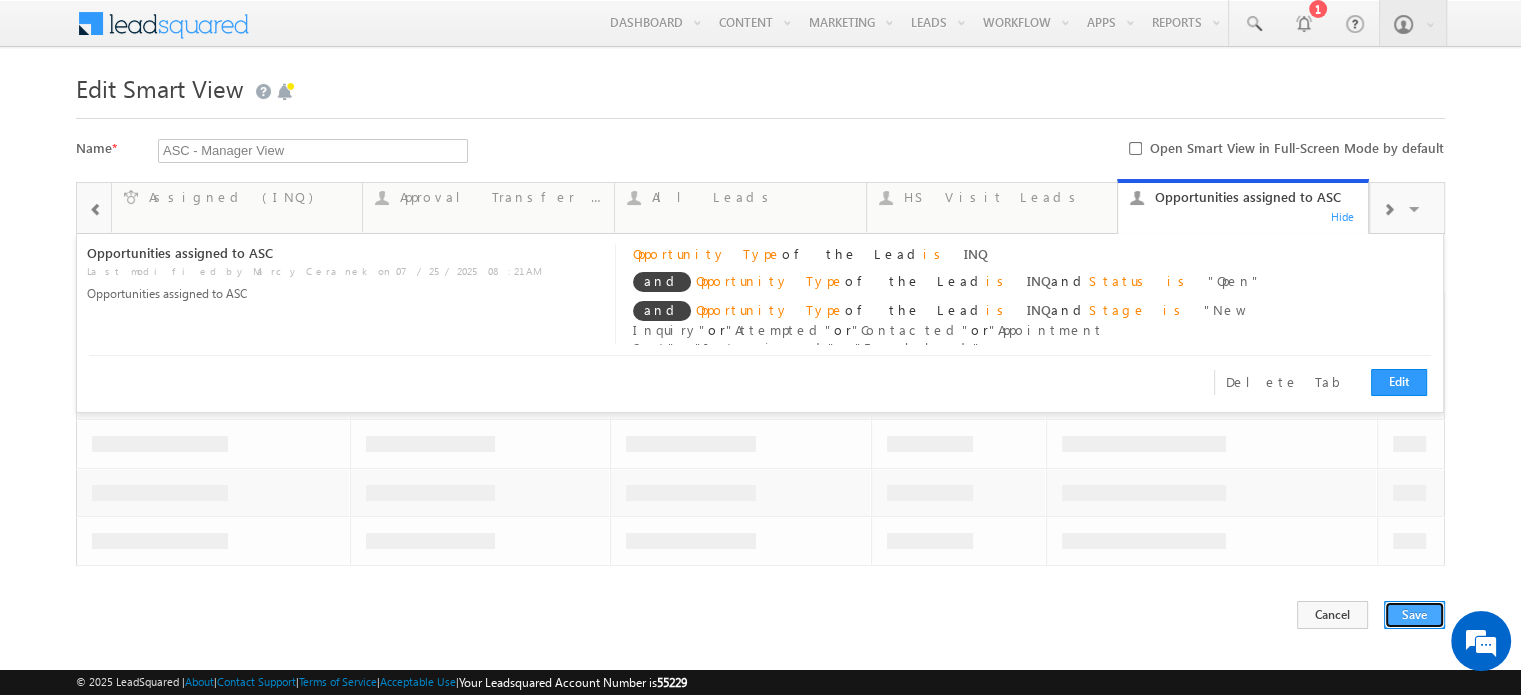 click on "Save" at bounding box center [1414, 615] 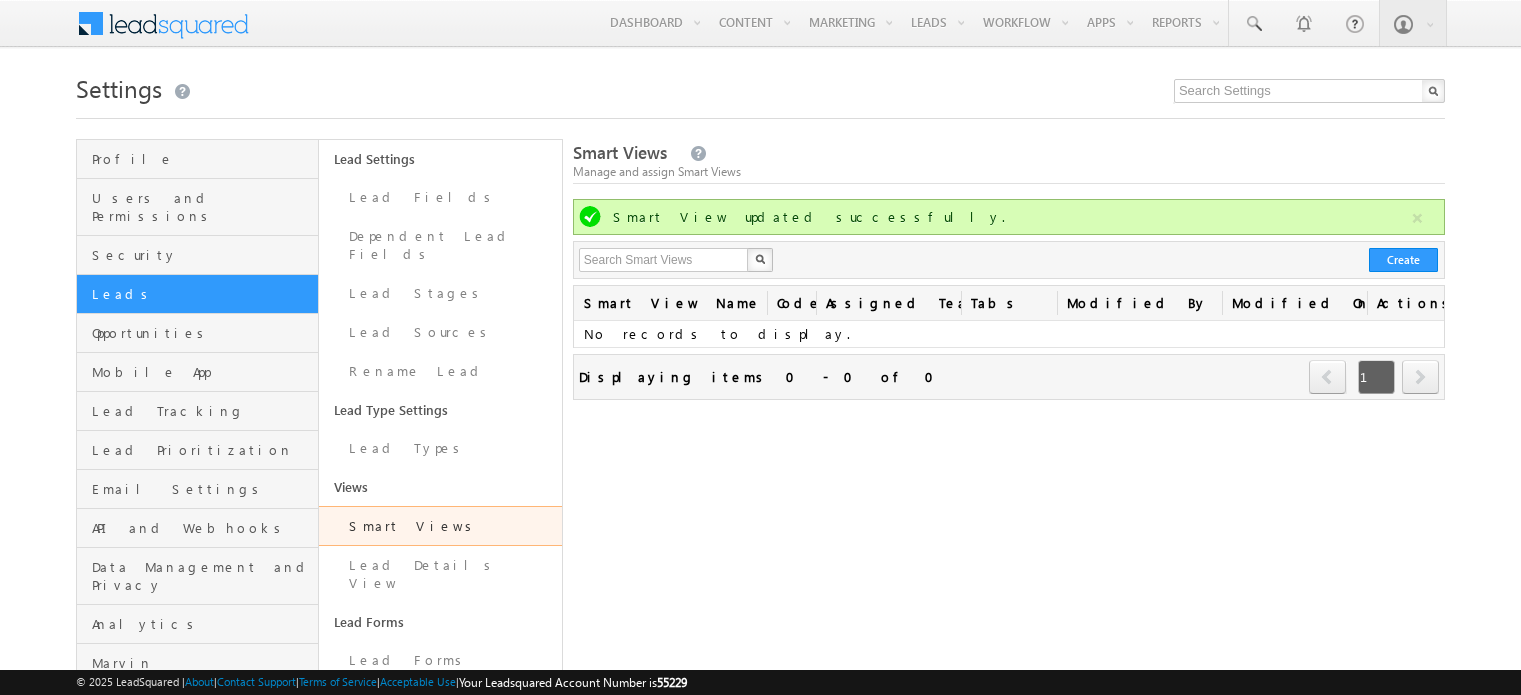 scroll, scrollTop: 0, scrollLeft: 0, axis: both 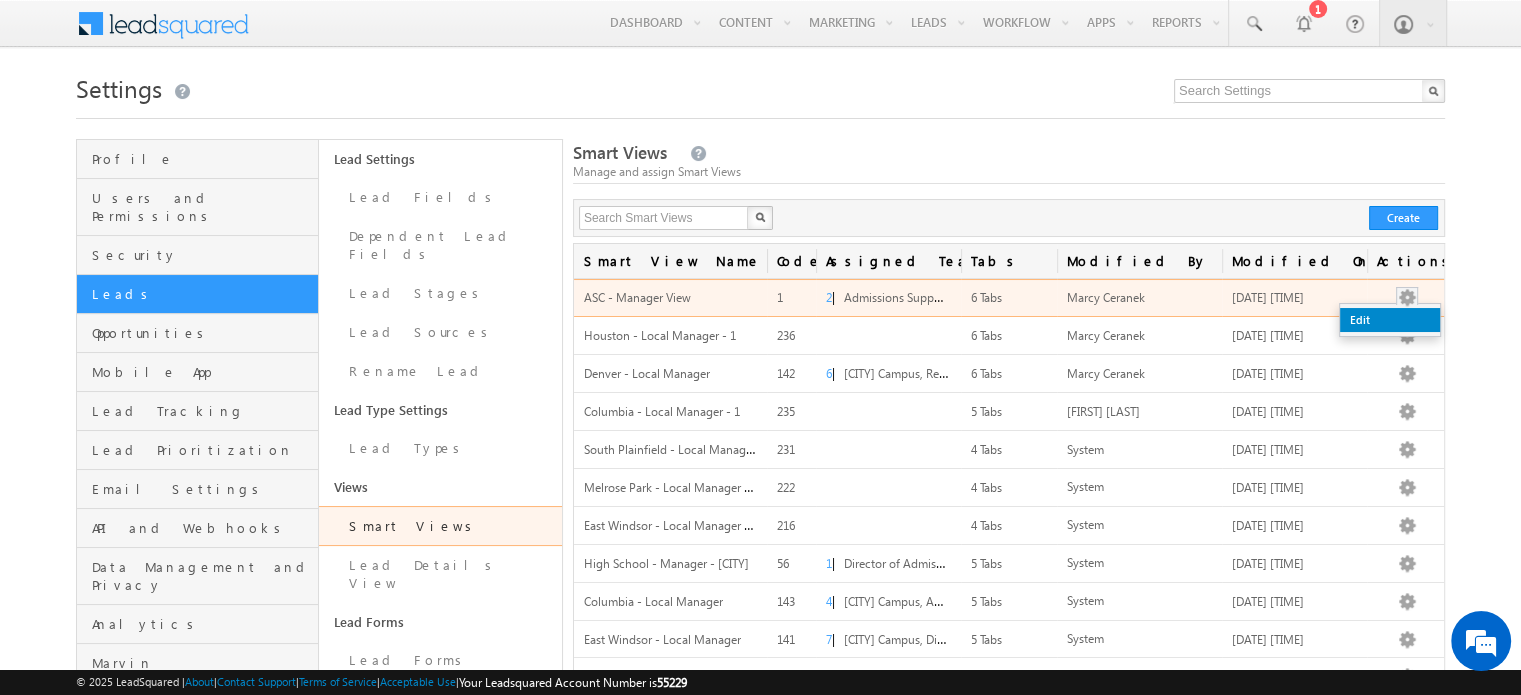 click on "Edit" at bounding box center [1390, 320] 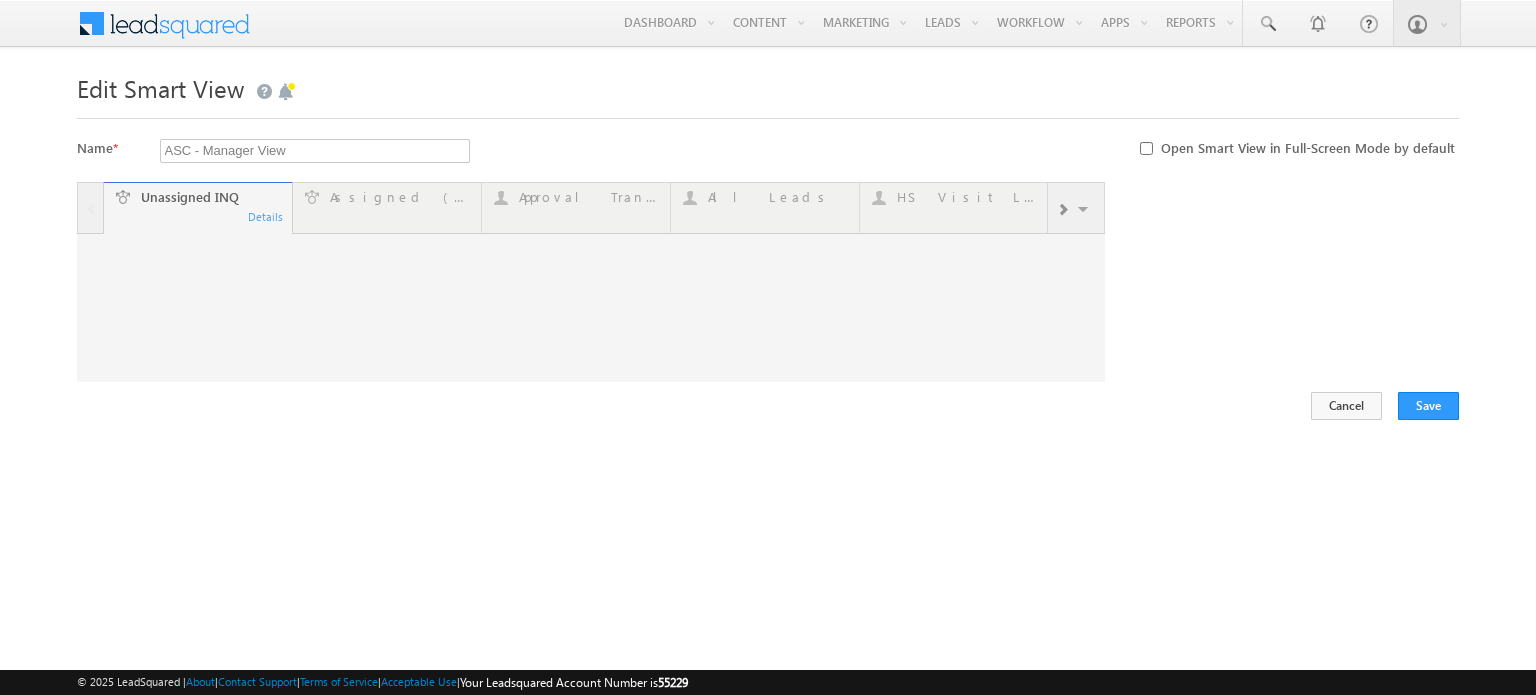 scroll, scrollTop: 0, scrollLeft: 0, axis: both 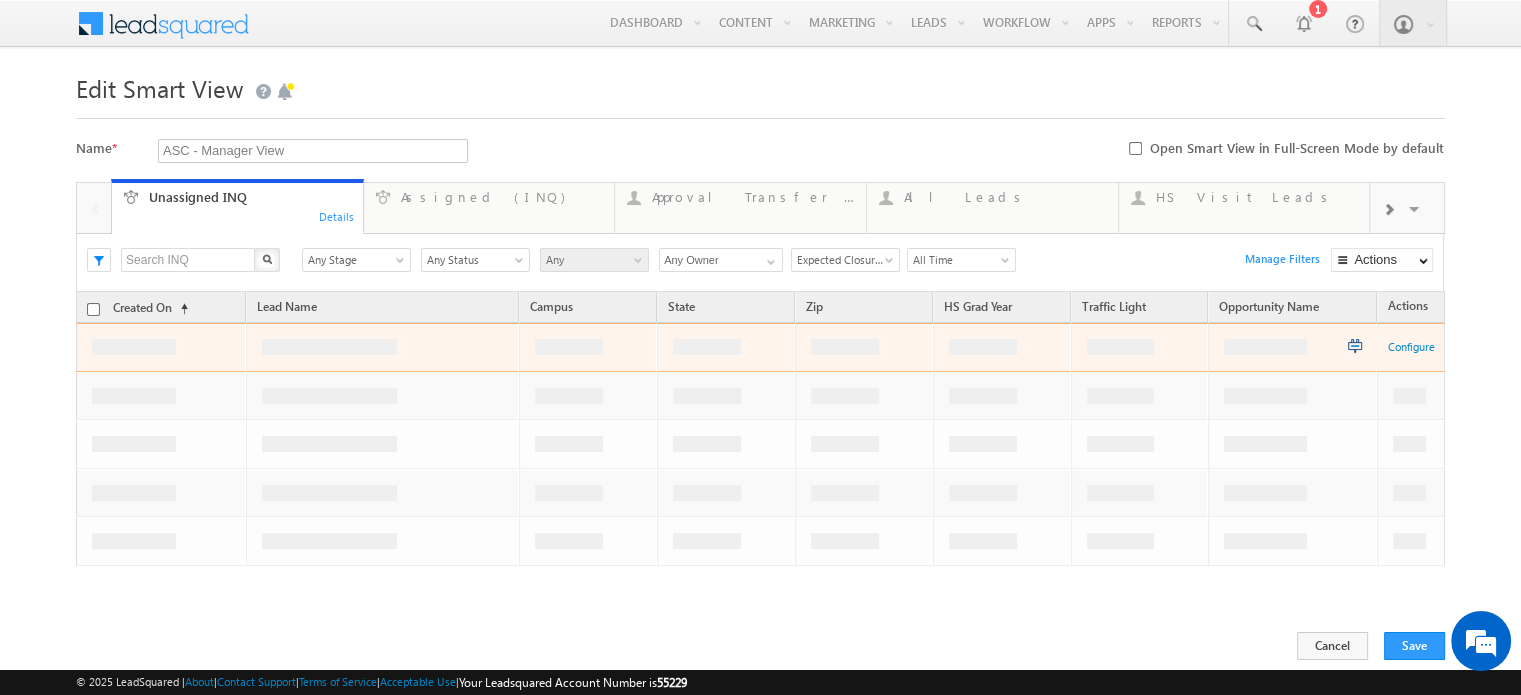 click at bounding box center (1388, 210) 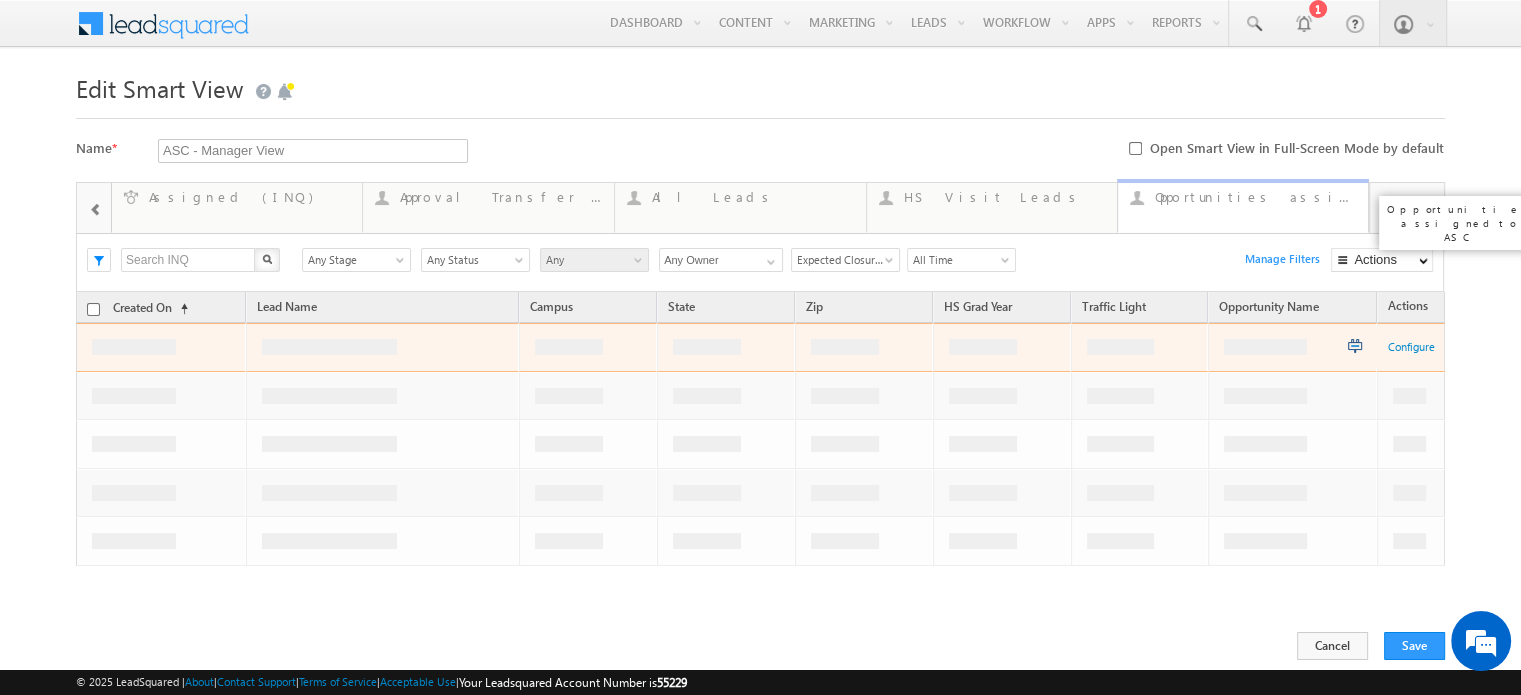 click on "Opportunities assigned to ASC" at bounding box center (1255, 197) 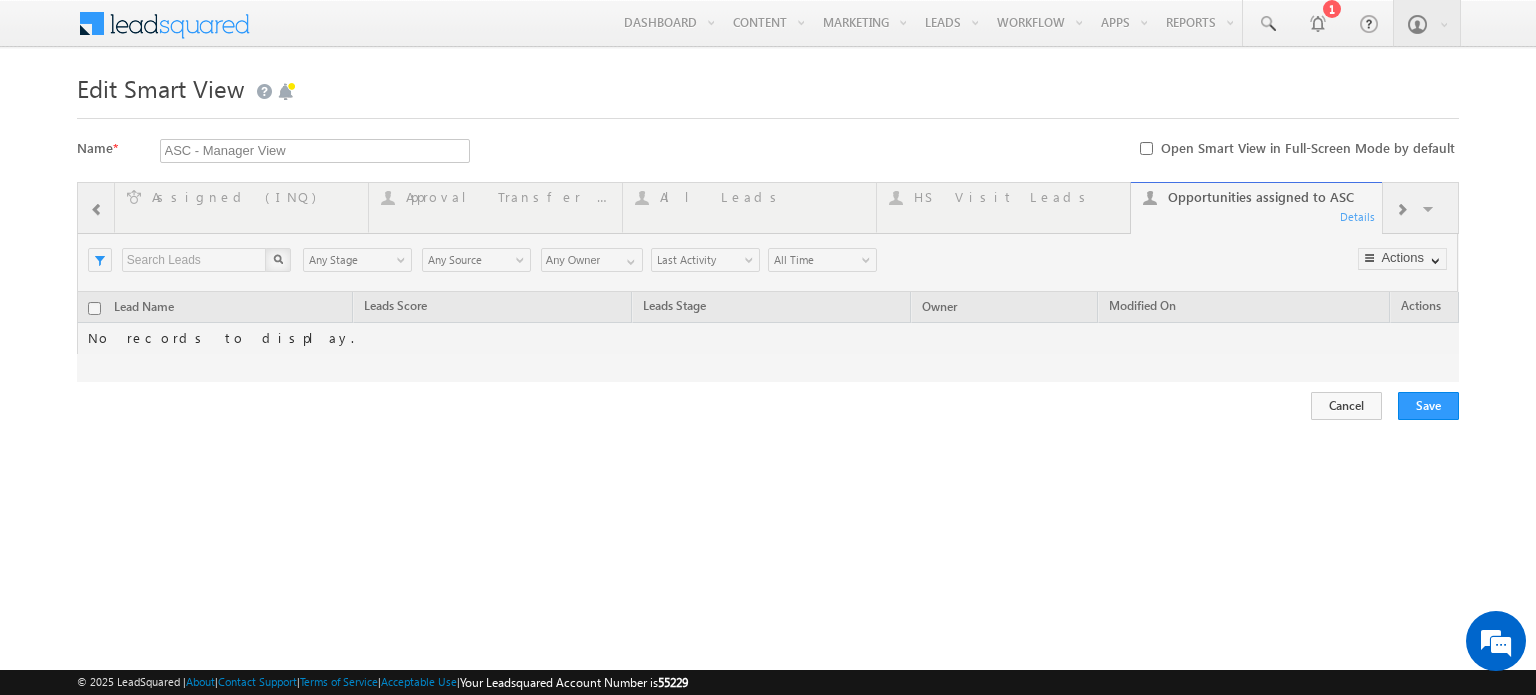 click at bounding box center (768, 282) 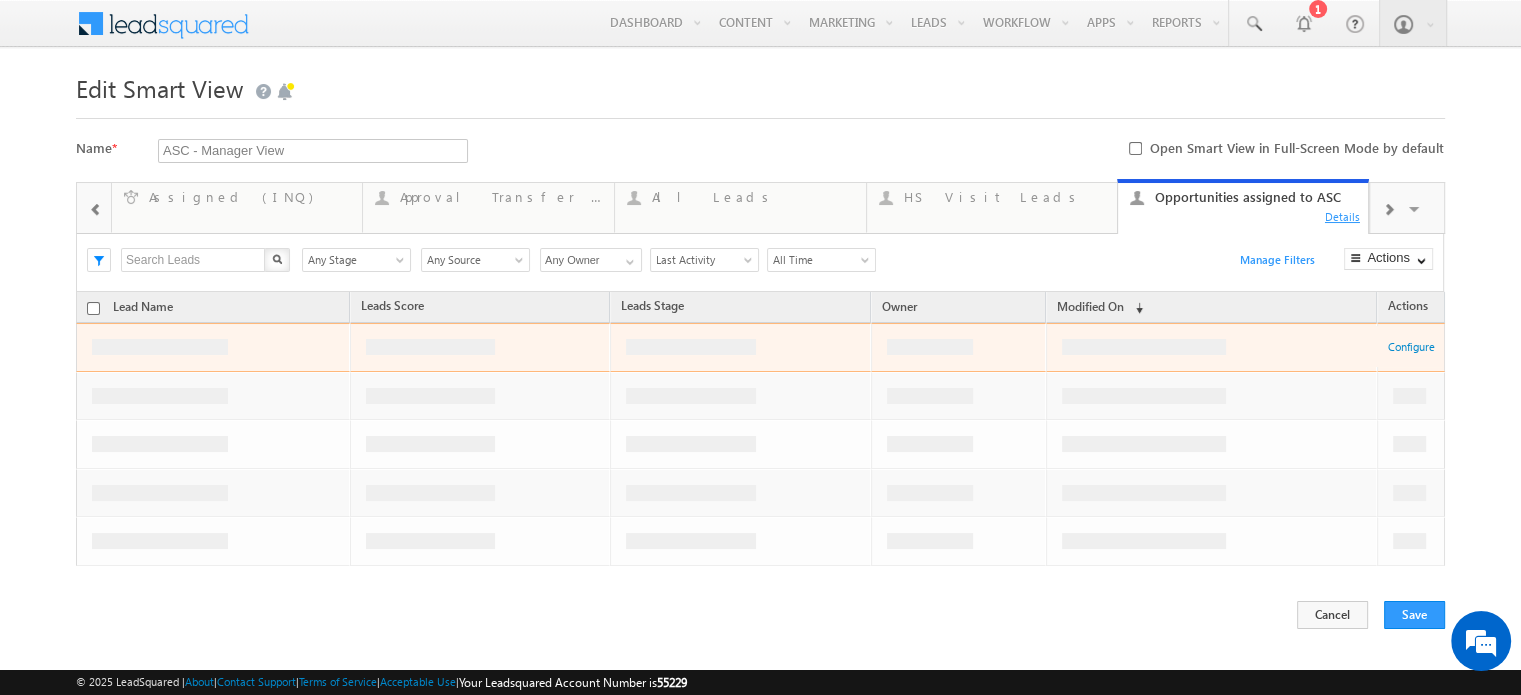 click on "Details" at bounding box center (1343, 216) 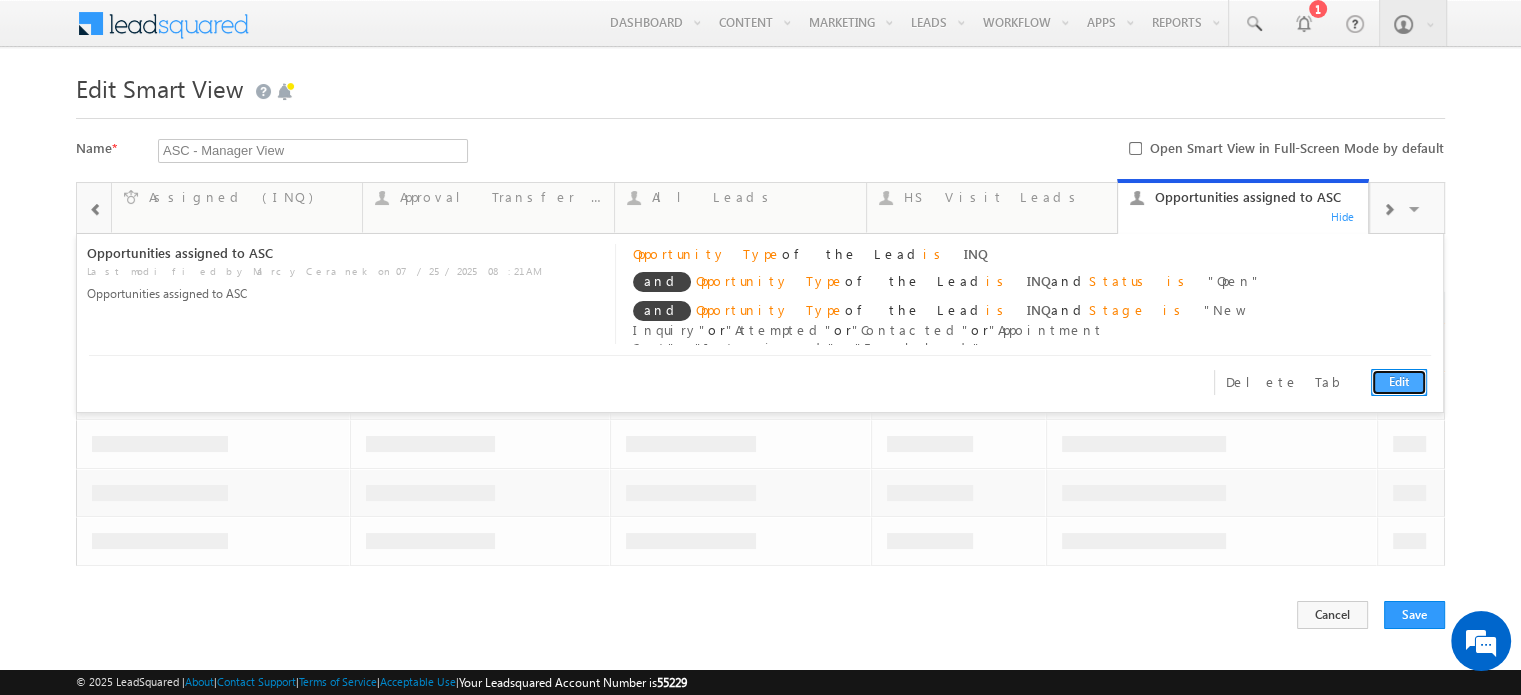 click on "Edit" at bounding box center [1399, 382] 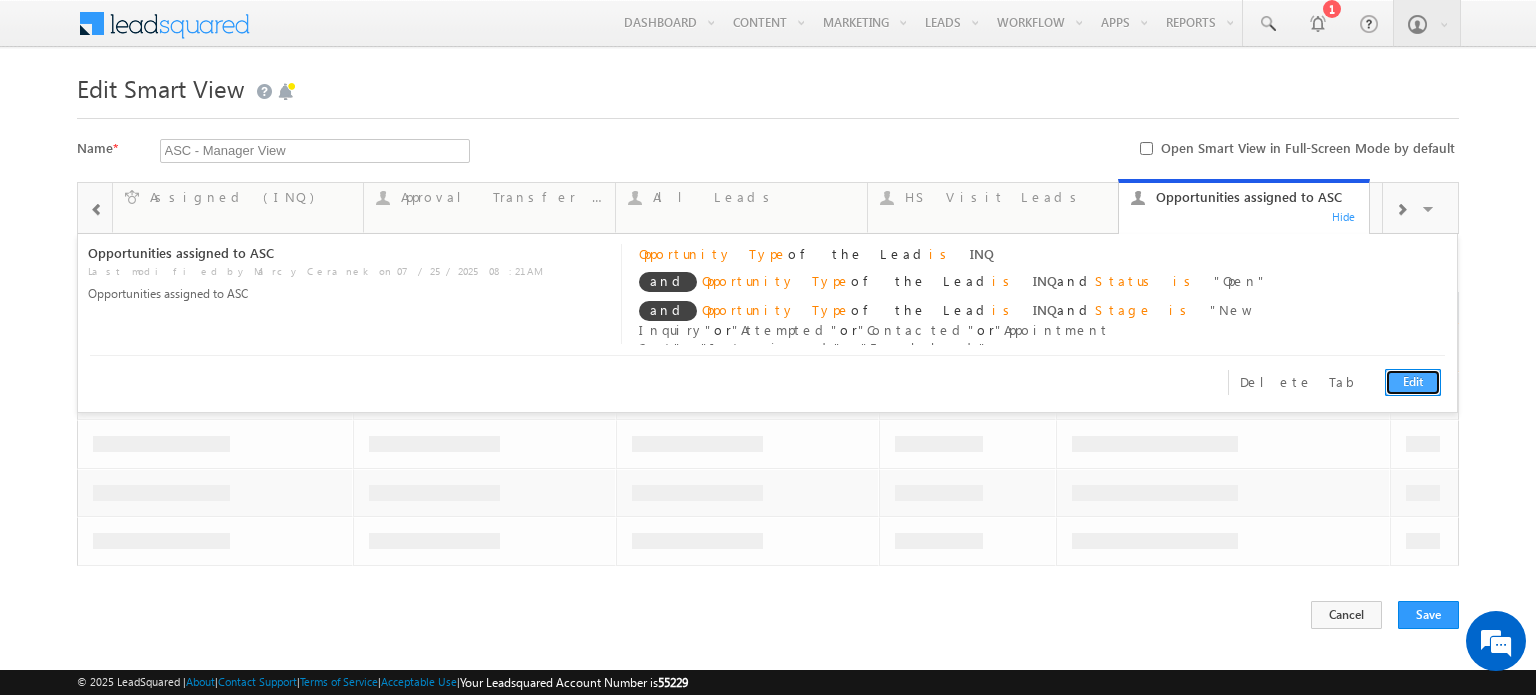 scroll, scrollTop: 0, scrollLeft: 0, axis: both 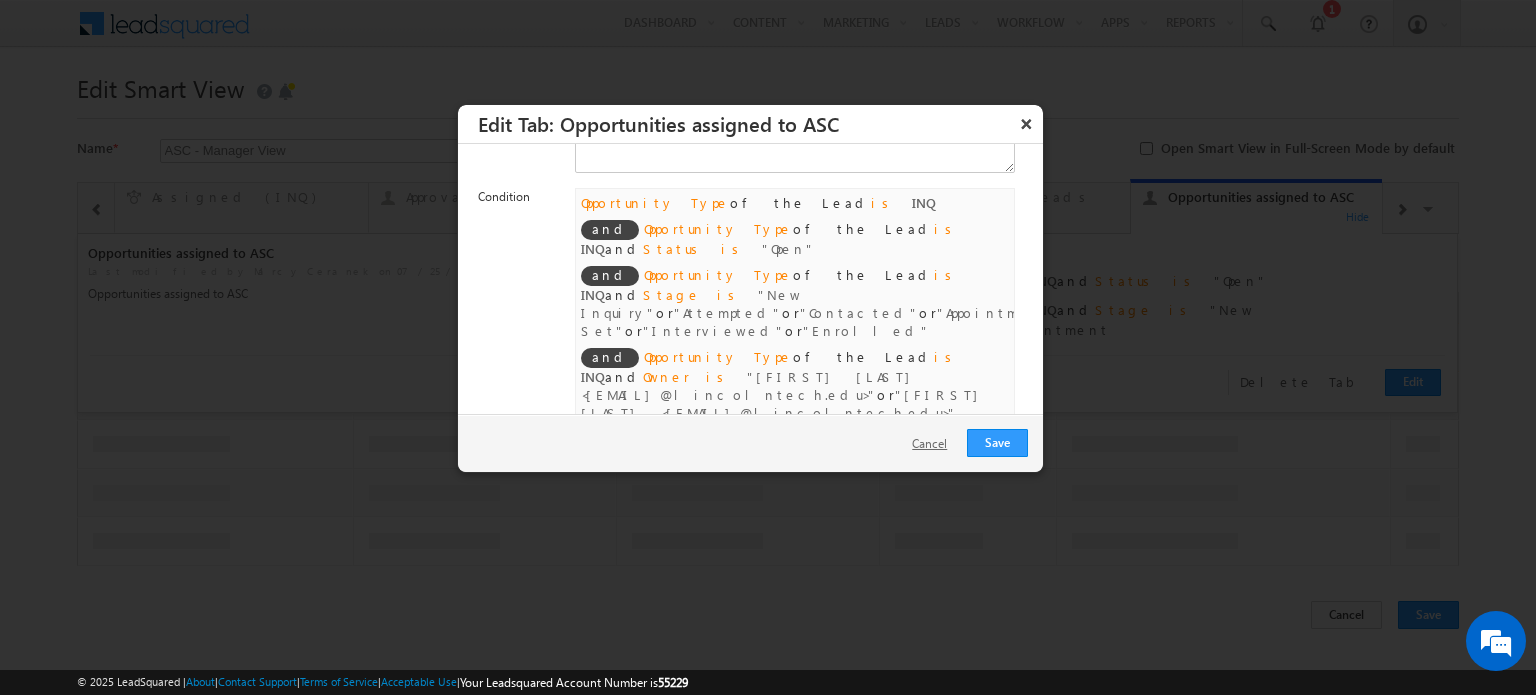 click on "Cancel" at bounding box center [934, 444] 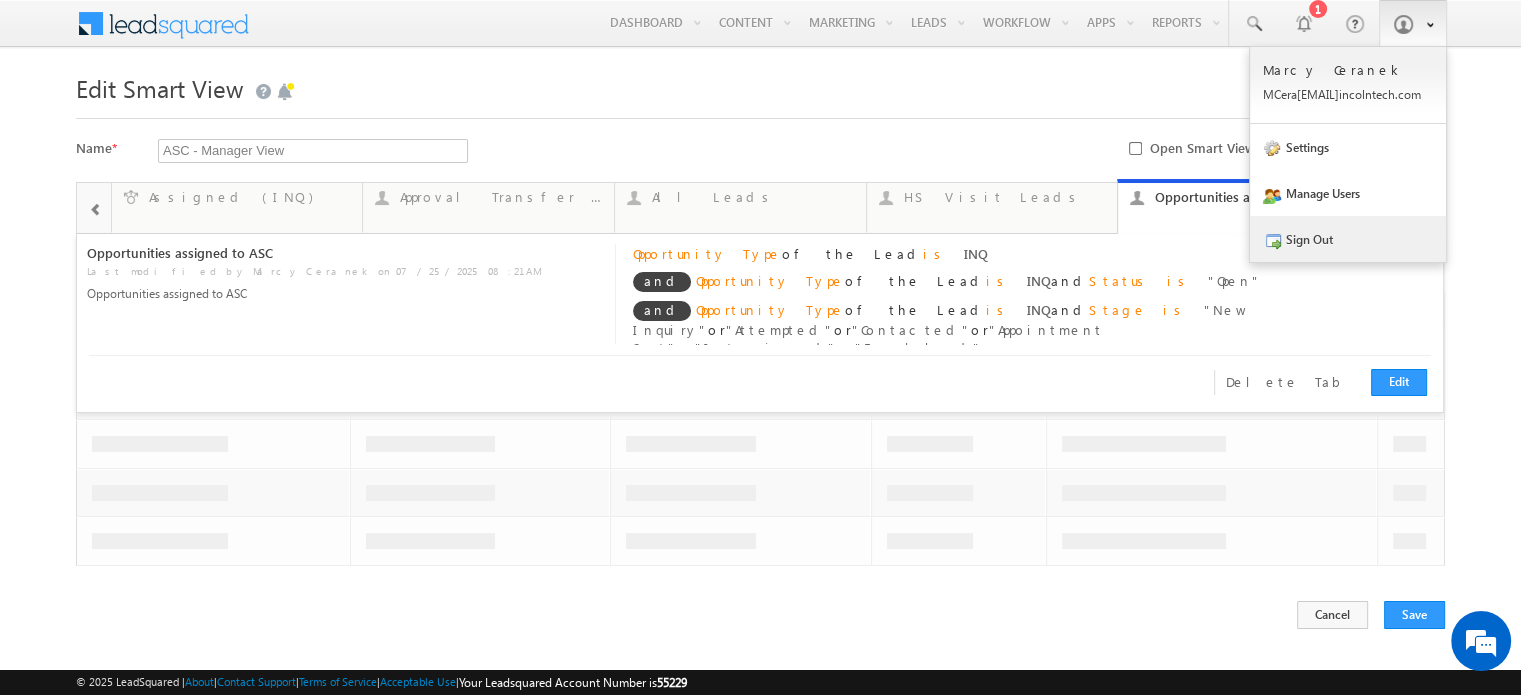 click on "Sign Out" at bounding box center (1348, 239) 